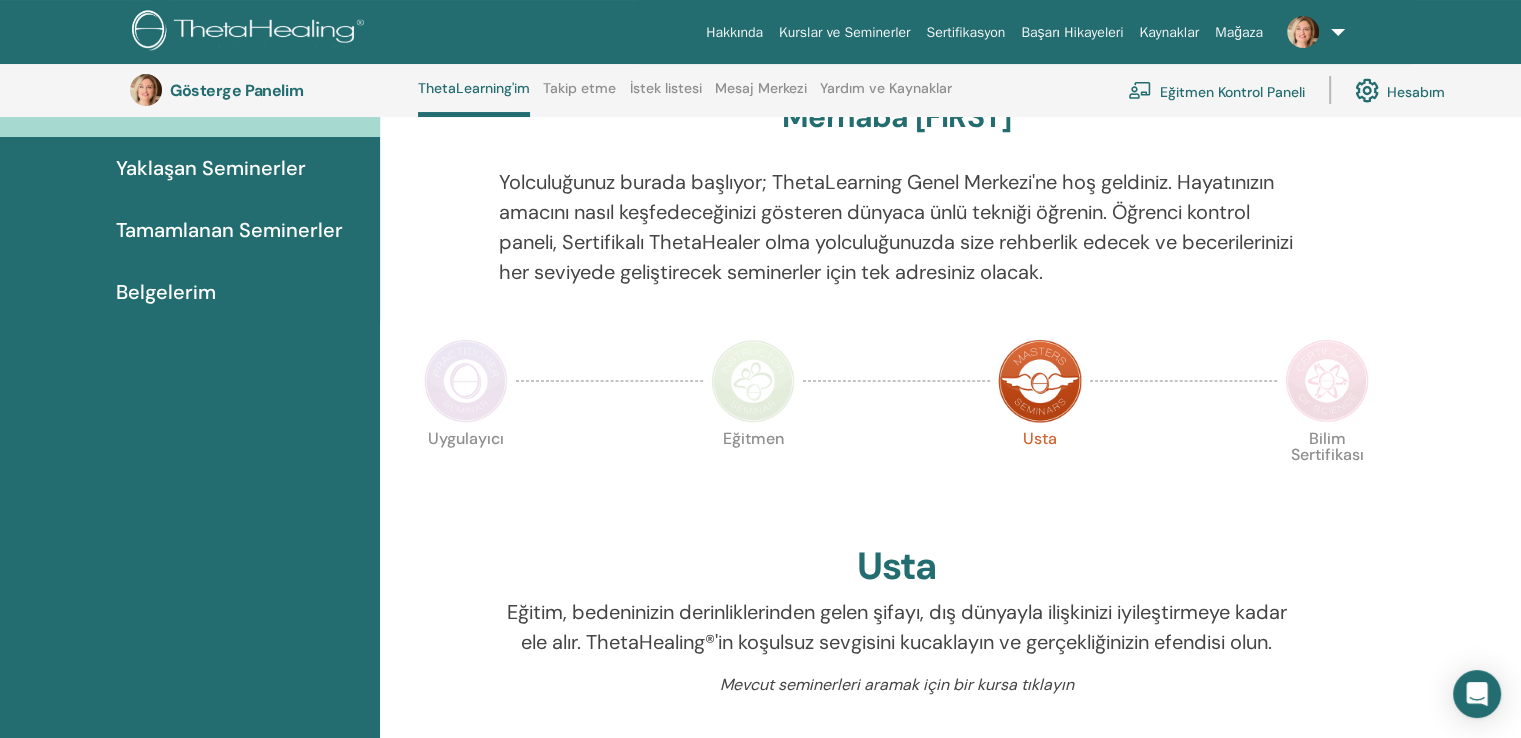 scroll, scrollTop: 0, scrollLeft: 0, axis: both 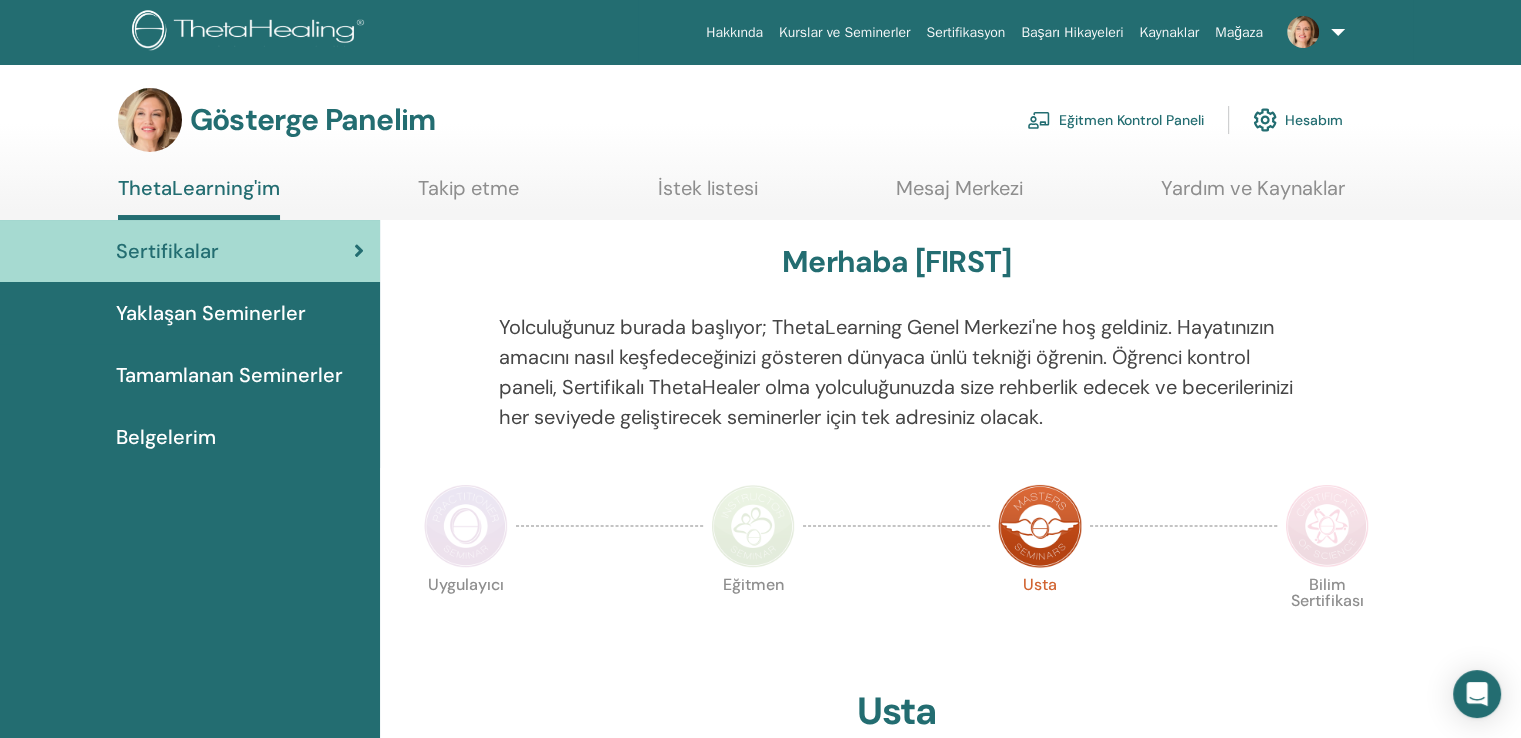 click on "Yaklaşan Seminerler" at bounding box center (211, 313) 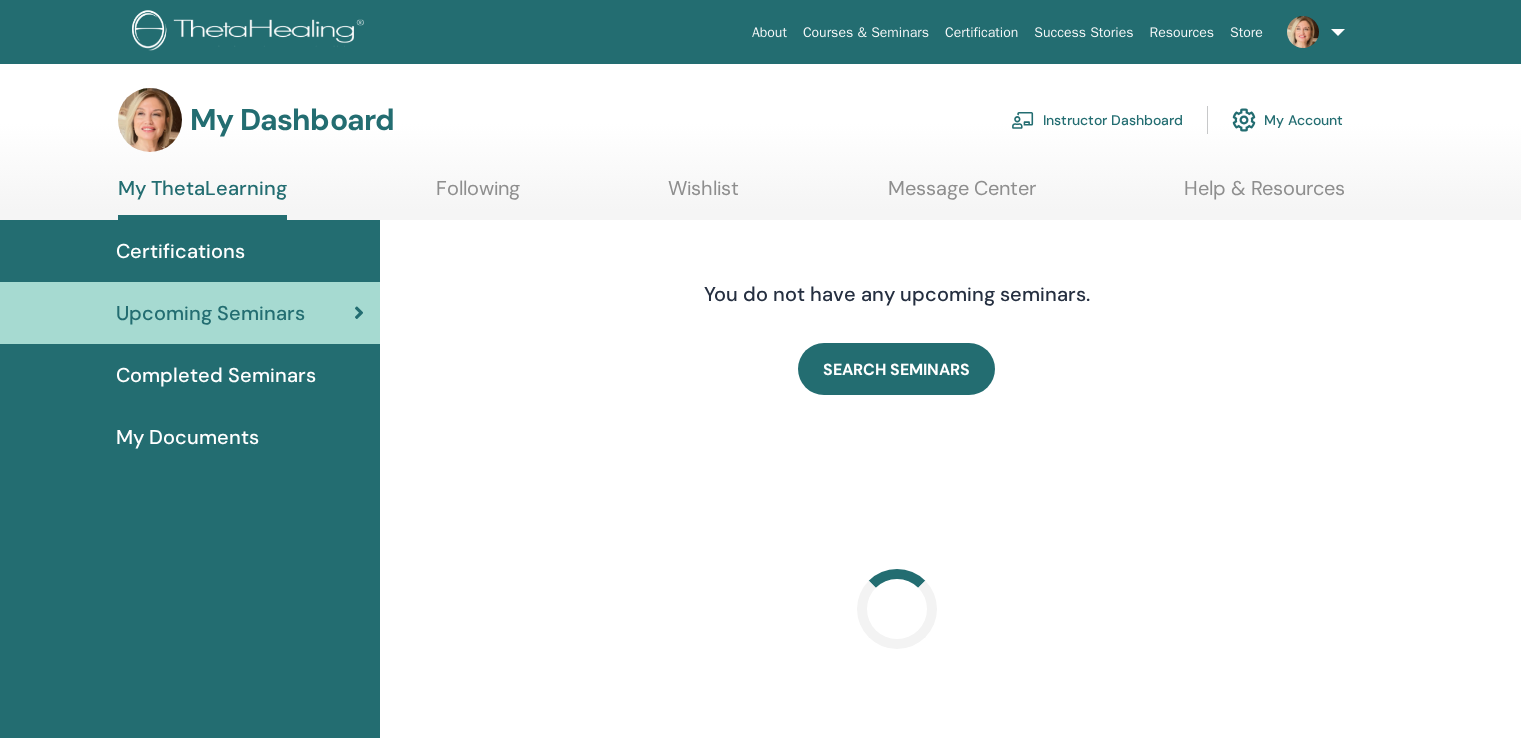 scroll, scrollTop: 0, scrollLeft: 0, axis: both 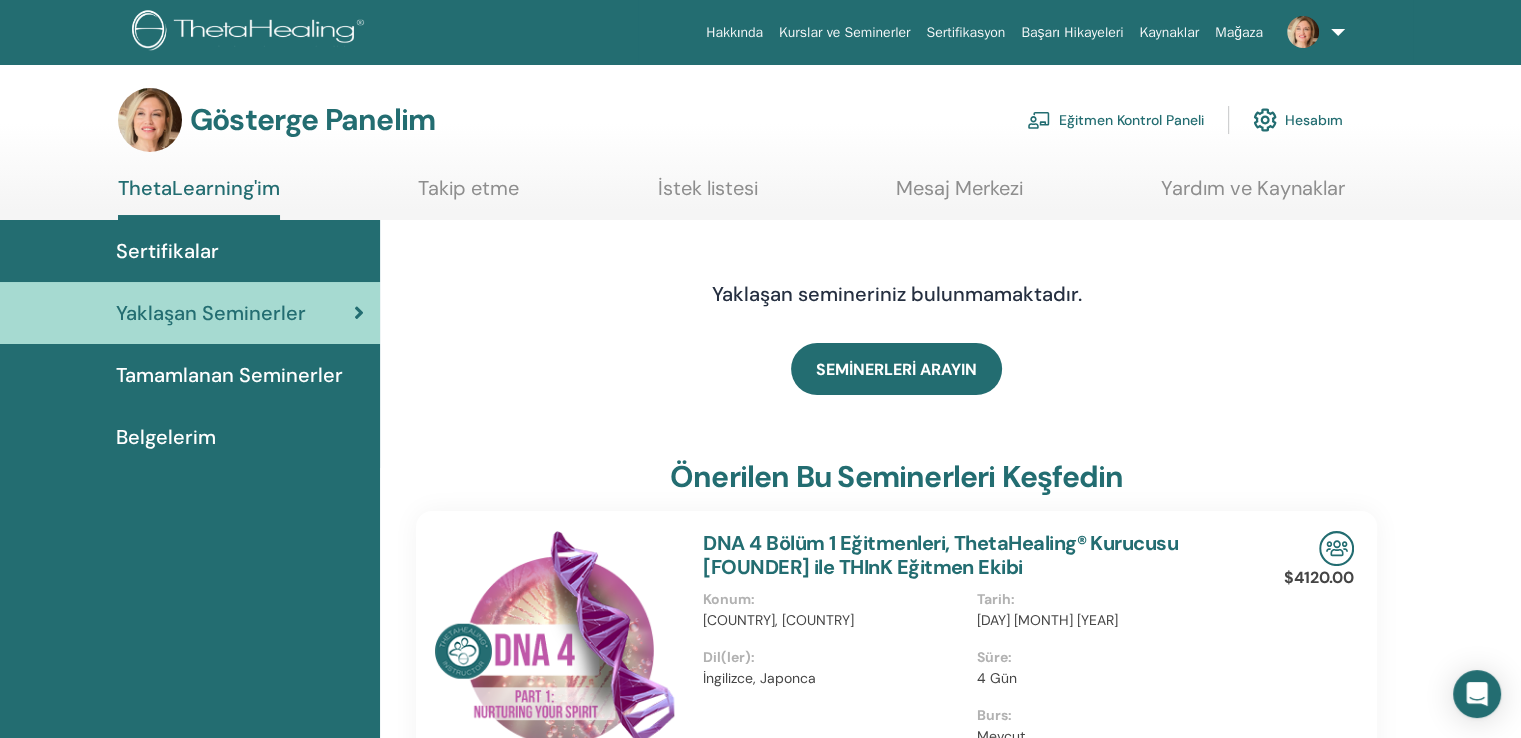 click on "Eğitmen Kontrol Paneli" at bounding box center (1131, 121) 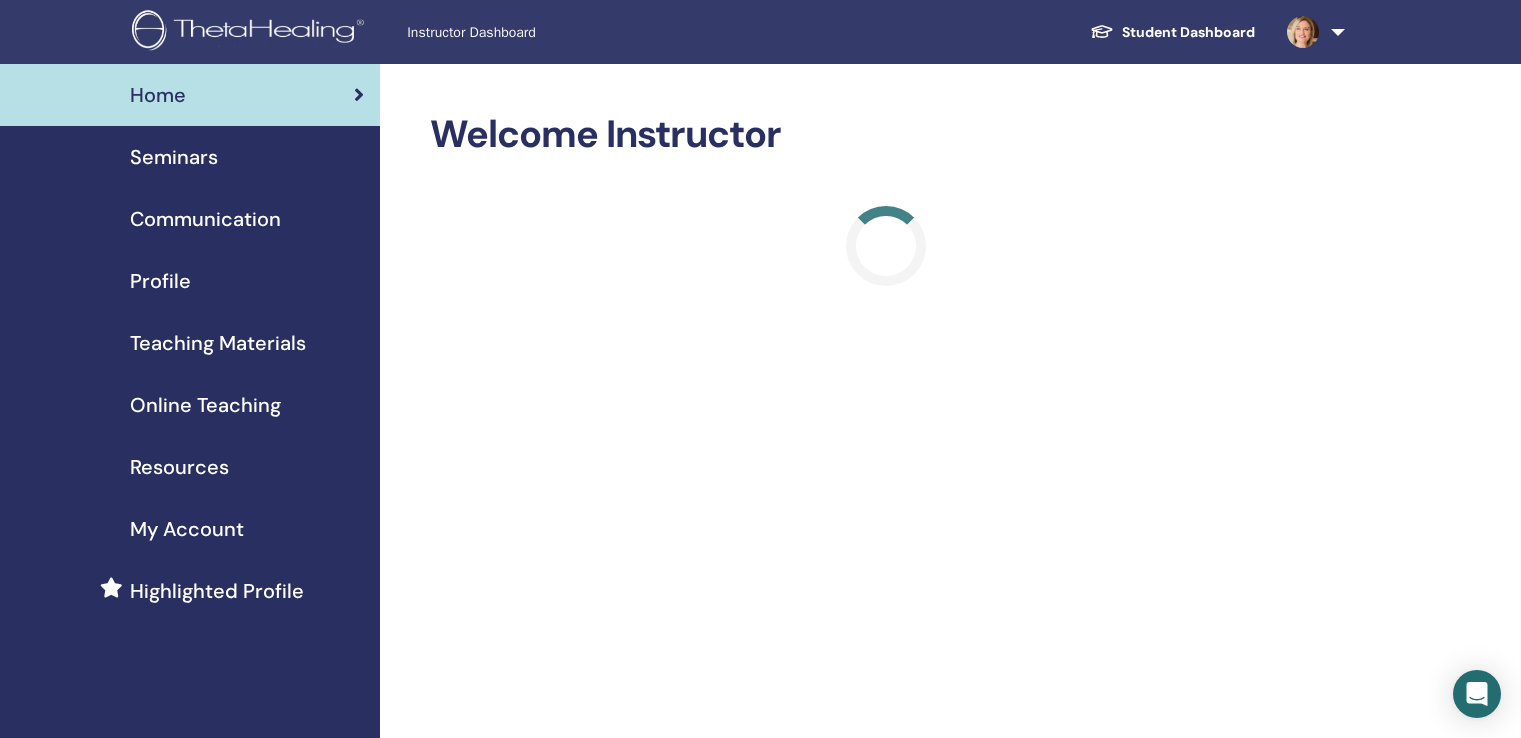 scroll, scrollTop: 0, scrollLeft: 0, axis: both 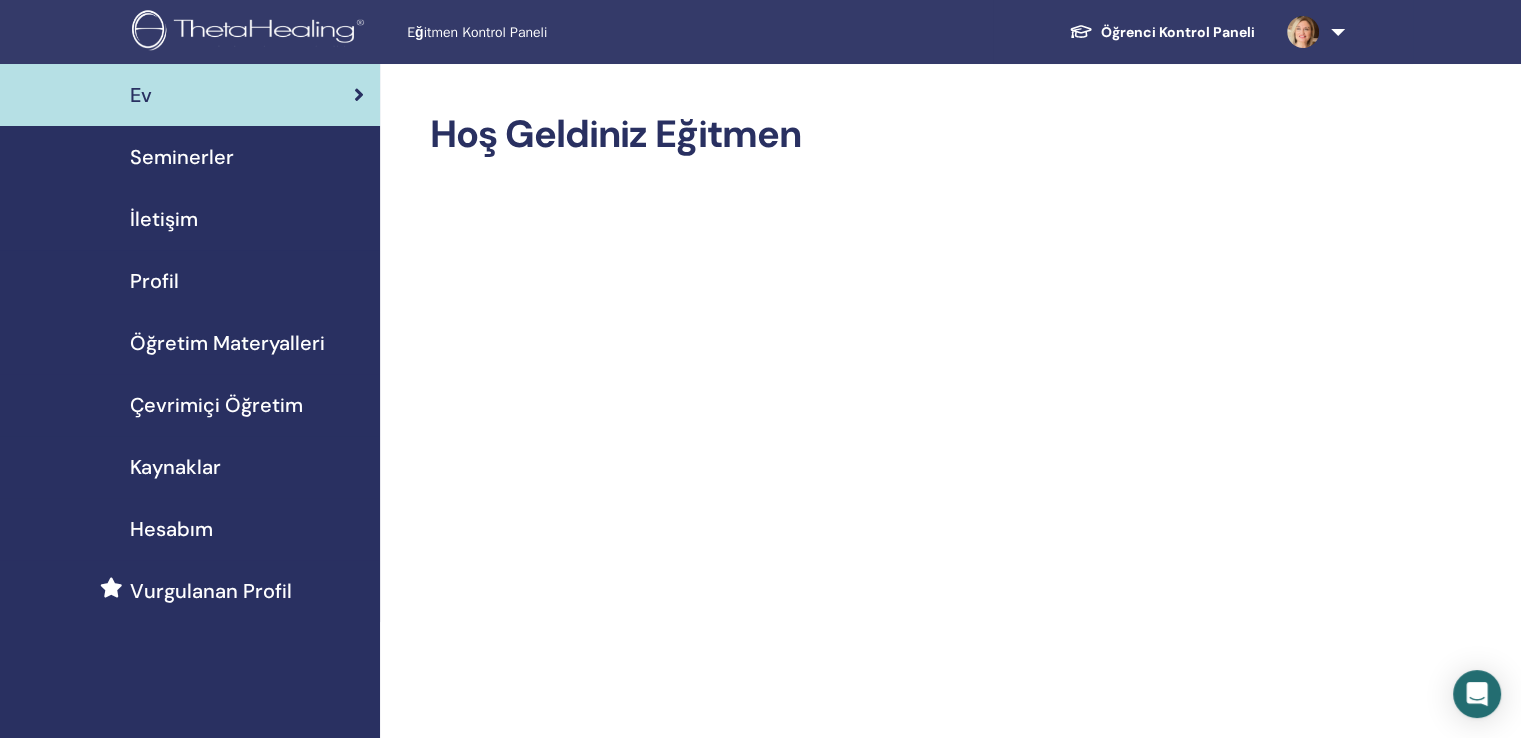 click on "Seminerler" at bounding box center (182, 157) 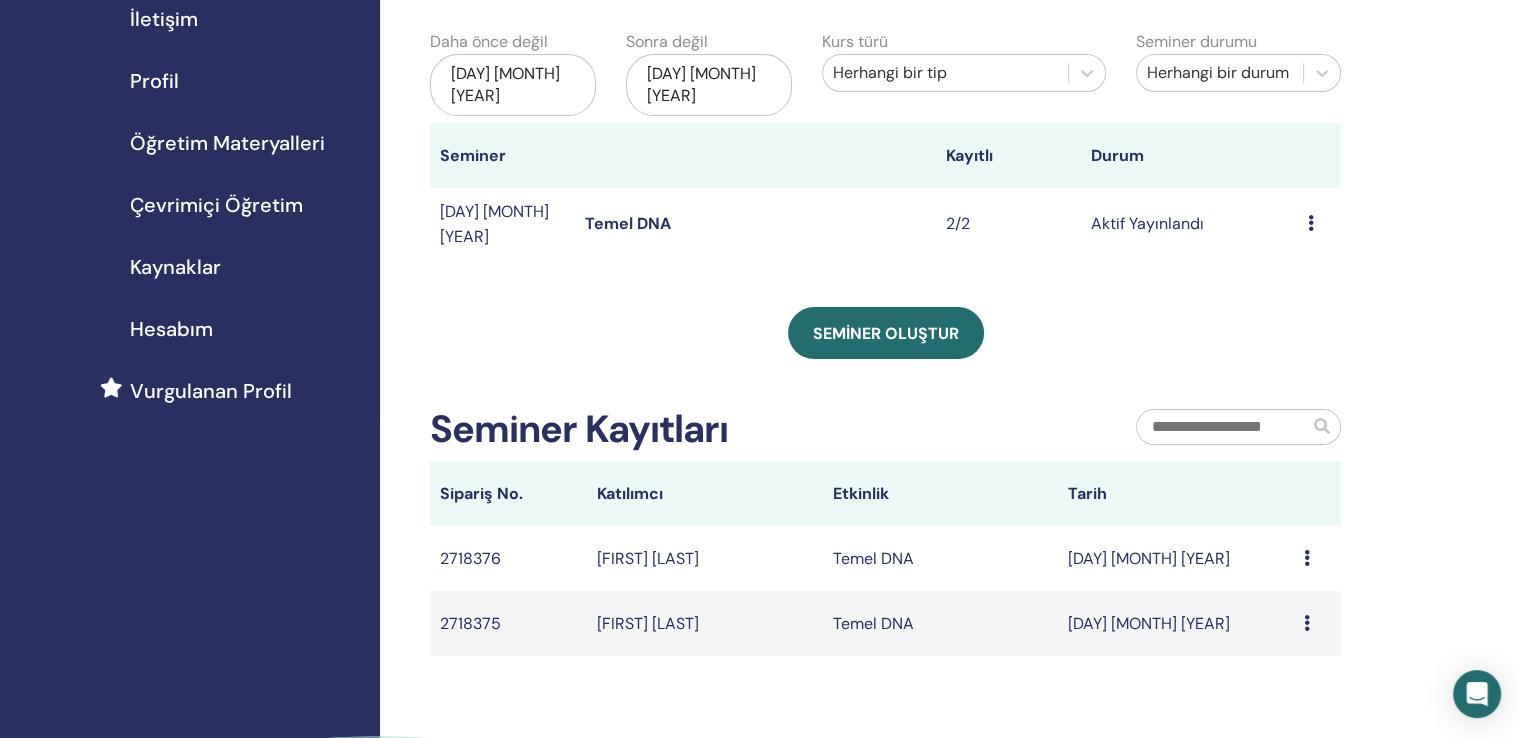 scroll, scrollTop: 0, scrollLeft: 0, axis: both 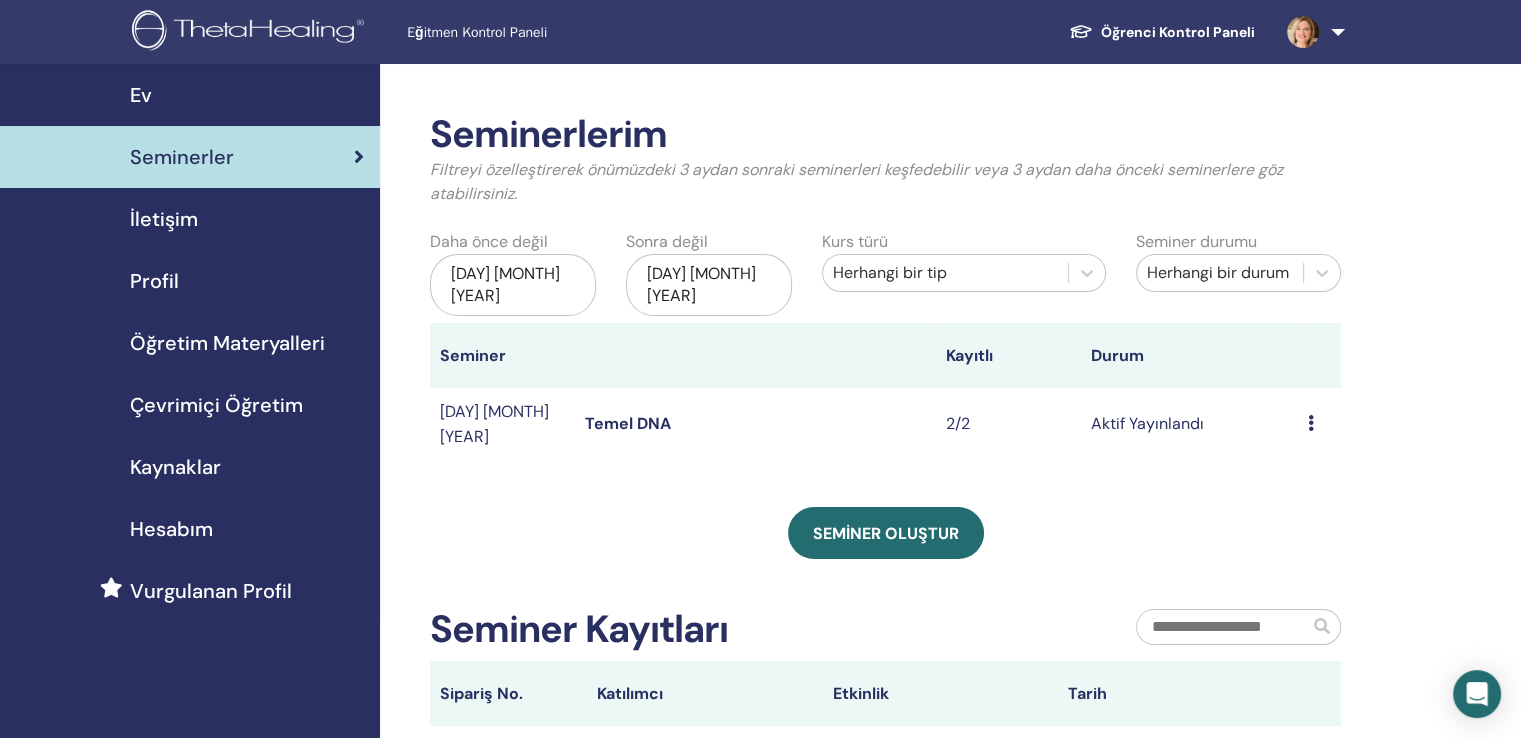 click on "Önizleme Düzenlemek Katılımcılar İptal etmek" at bounding box center [1319, 424] 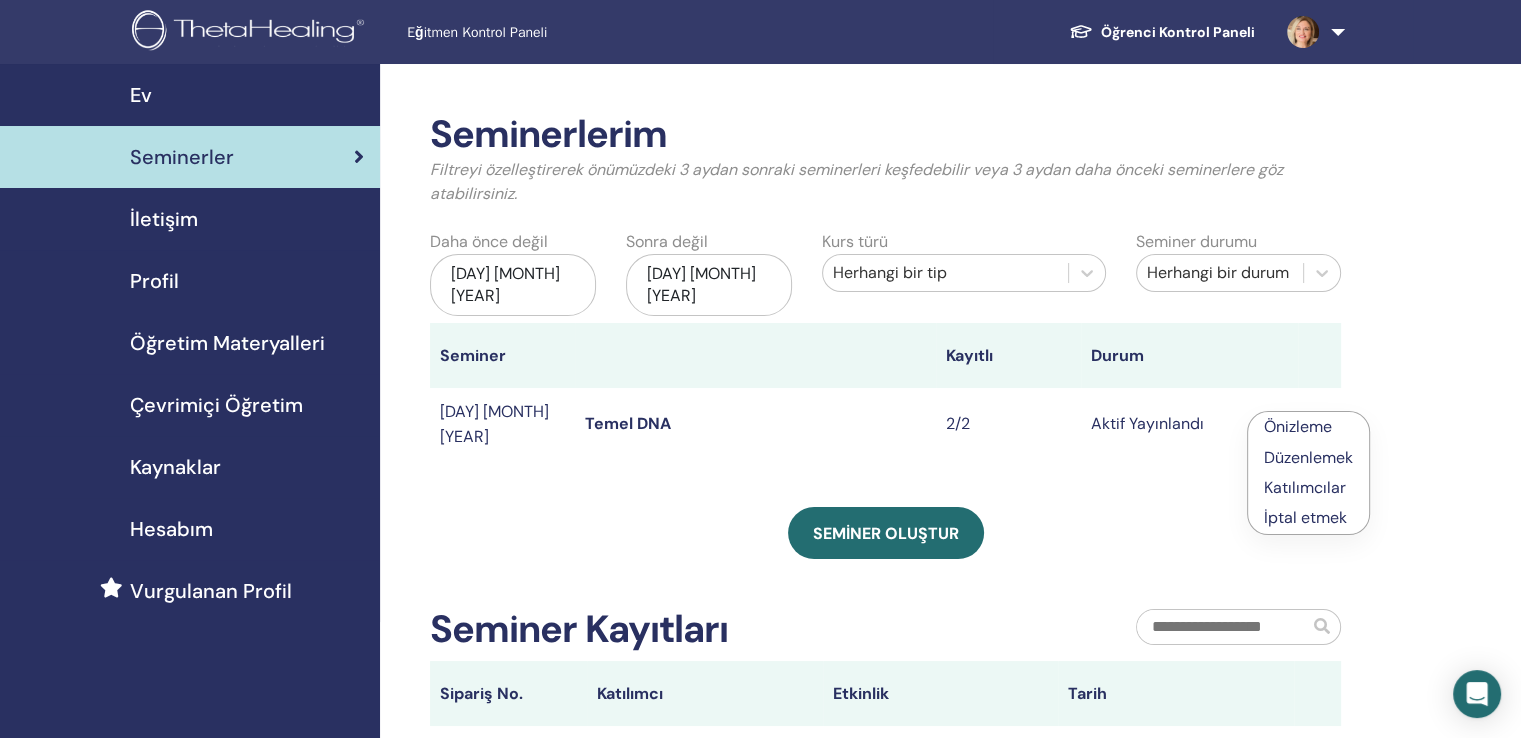 click on "Seminerlerim Filtreyi özelleştirerek önümüzdeki 3 aydan sonraki seminerleri keşfedebilir veya 3 aydan daha önceki seminerlere göz atabilirsiniz. Daha önce değil 07 Mayıs 2025 Sonra değil 07 Kasım 2025 Kurs türü Herhangi bir tip Seminer durumu Herhangi bir durum Seminer Kayıtlı Durum 28 Ağustos 2025 Temel DNA 2/2 Aktif Yayınlandı Önizleme Düzenlemek Katılımcılar İptal etmek Seminer oluştur Seminer Kayıtları Sipariş No. Katılımcı Etkinlik Tarih 2718376 gamze dündar Temel DNA 07 Ağustos 2025 Mesaj 2718375 seda kirazoğlu Temel DNA 07 Ağustos 2025 Mesaj" at bounding box center (950, 600) 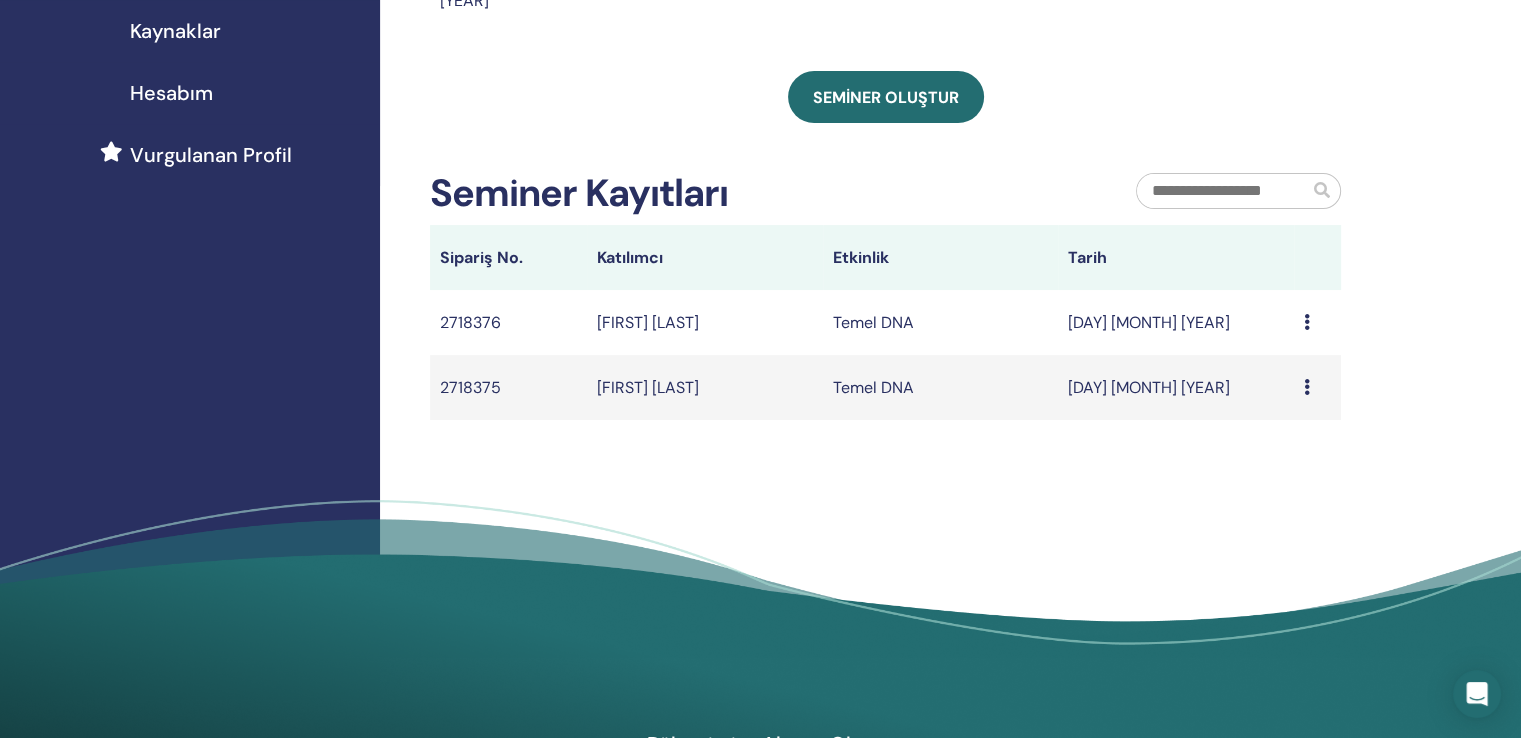 scroll, scrollTop: 300, scrollLeft: 0, axis: vertical 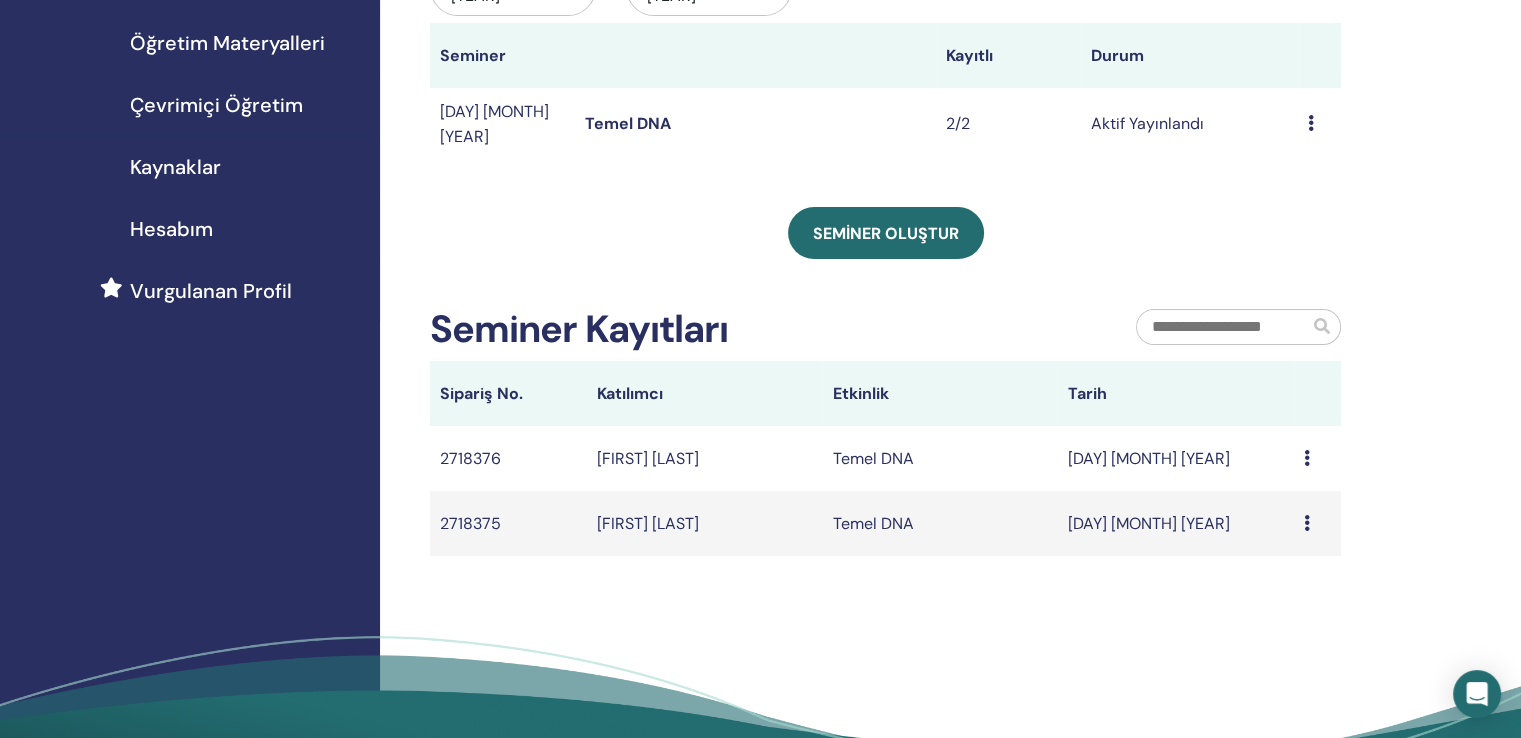 click on "Hesabım" at bounding box center (171, 229) 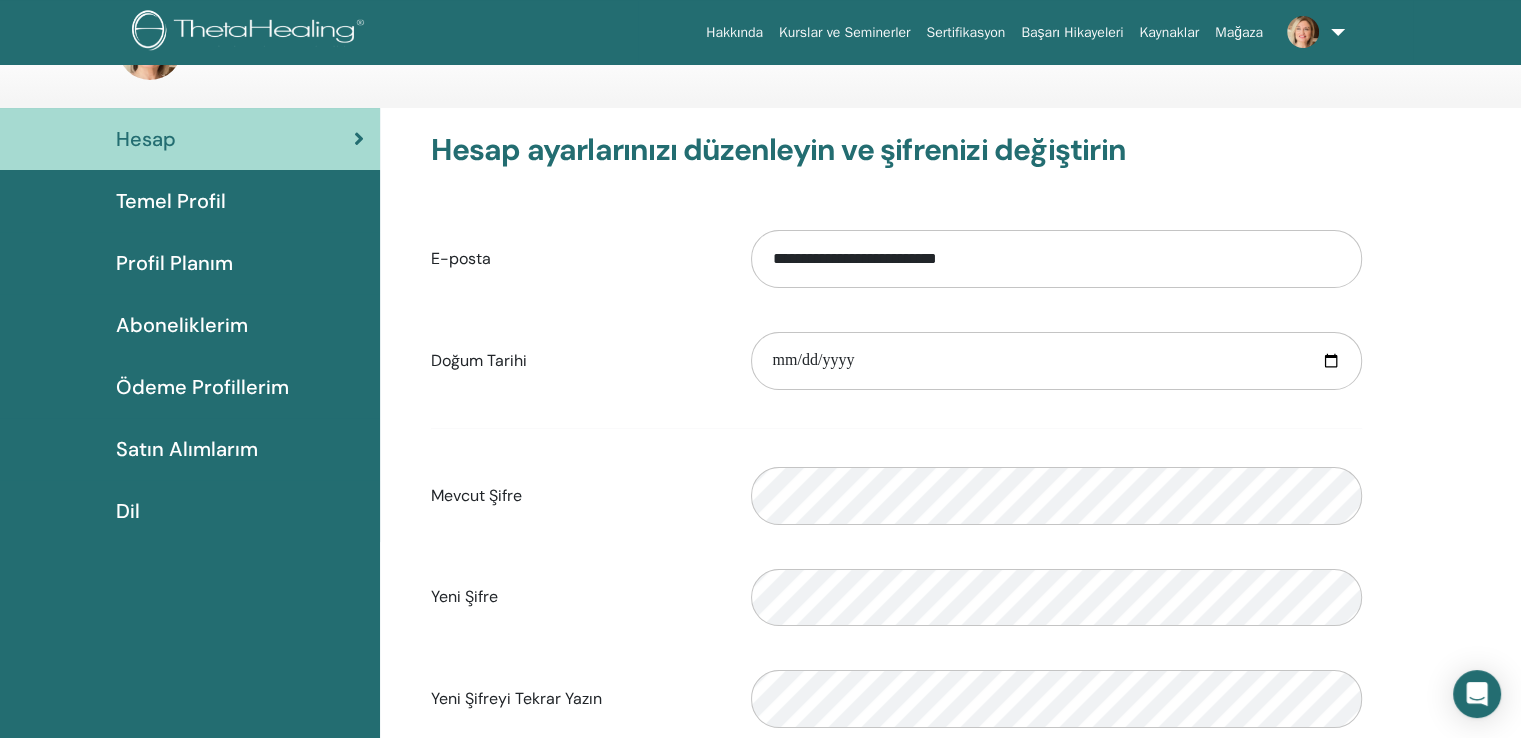 scroll, scrollTop: 0, scrollLeft: 0, axis: both 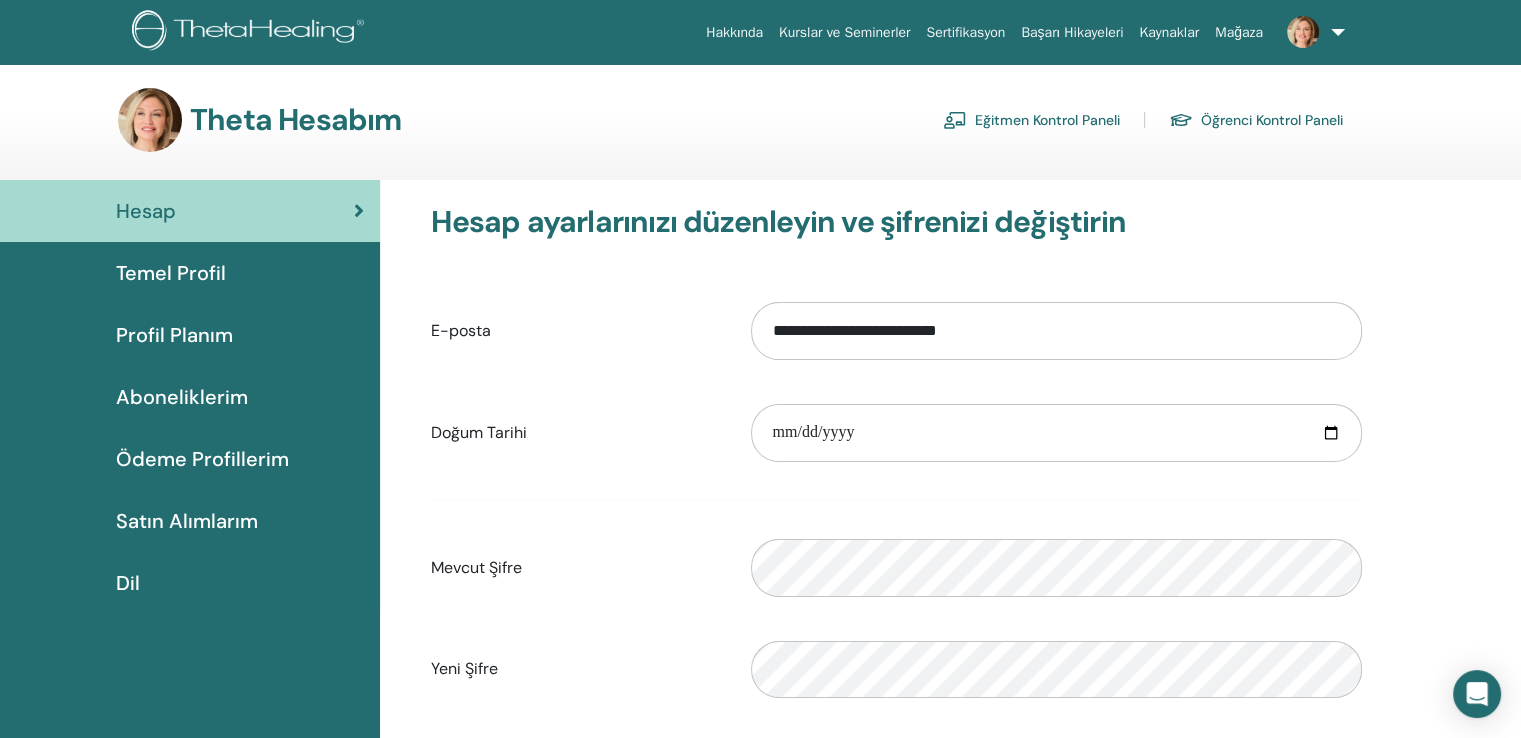 click on "Öğrenci Kontrol Paneli" at bounding box center (1272, 121) 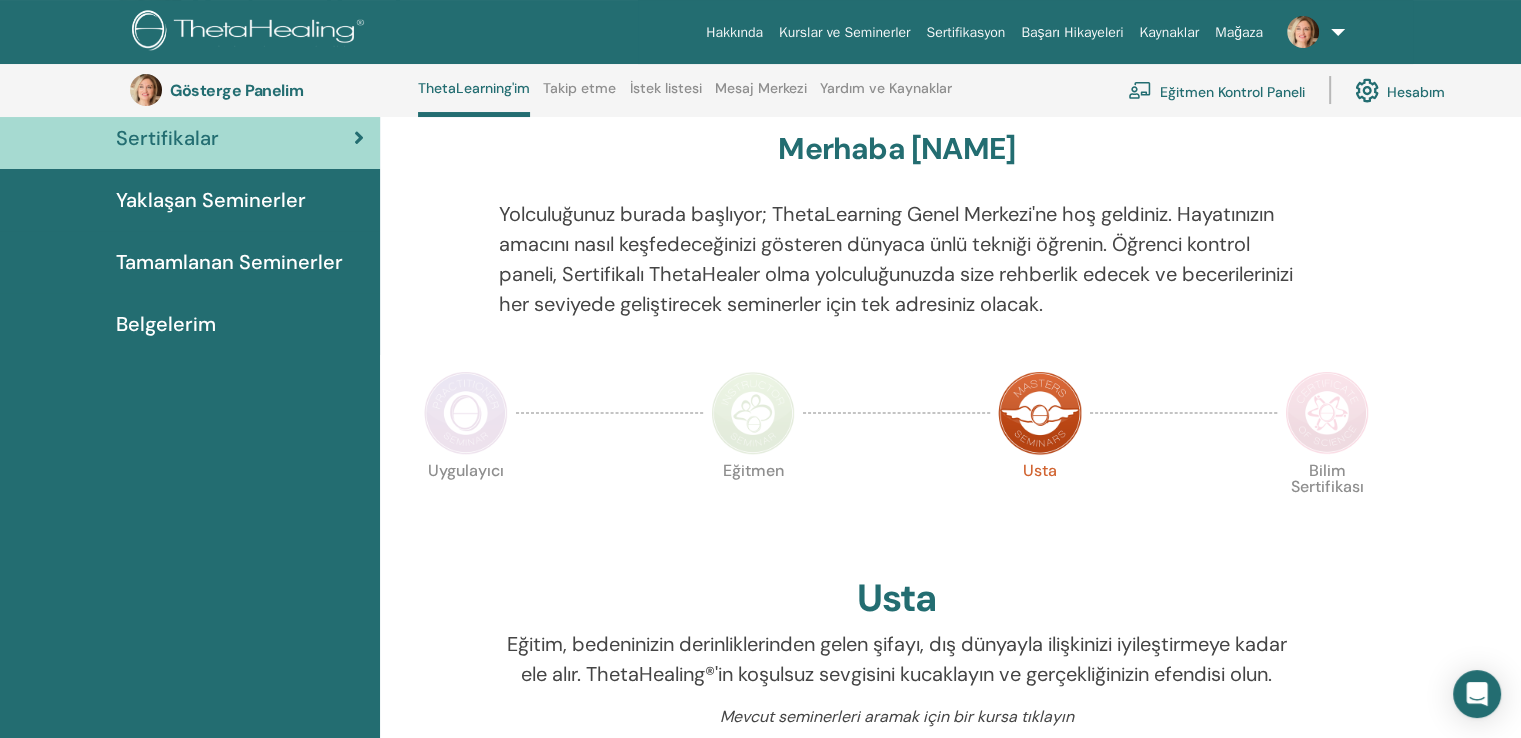 scroll, scrollTop: 152, scrollLeft: 0, axis: vertical 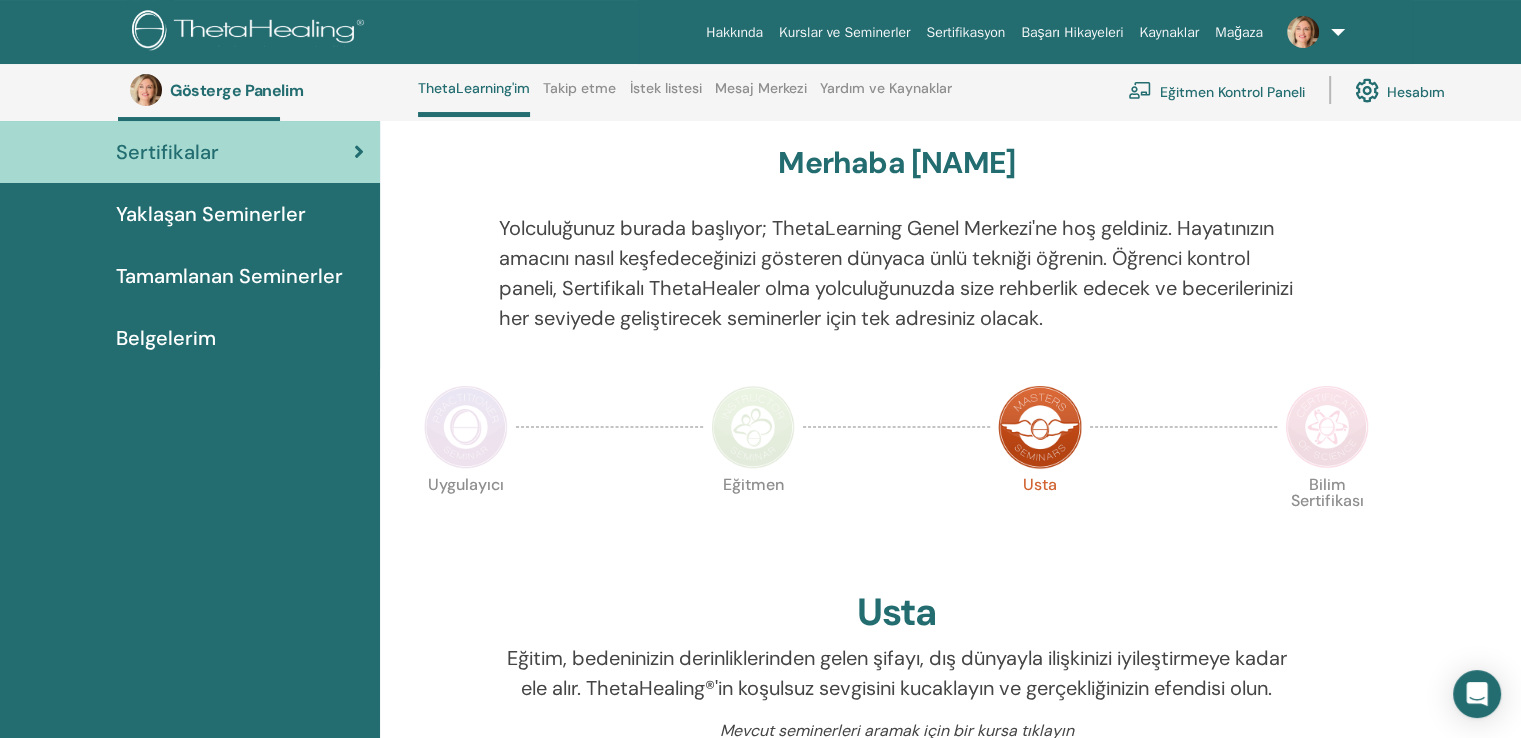 click on "Eğitmen Kontrol Paneli" at bounding box center [1232, 91] 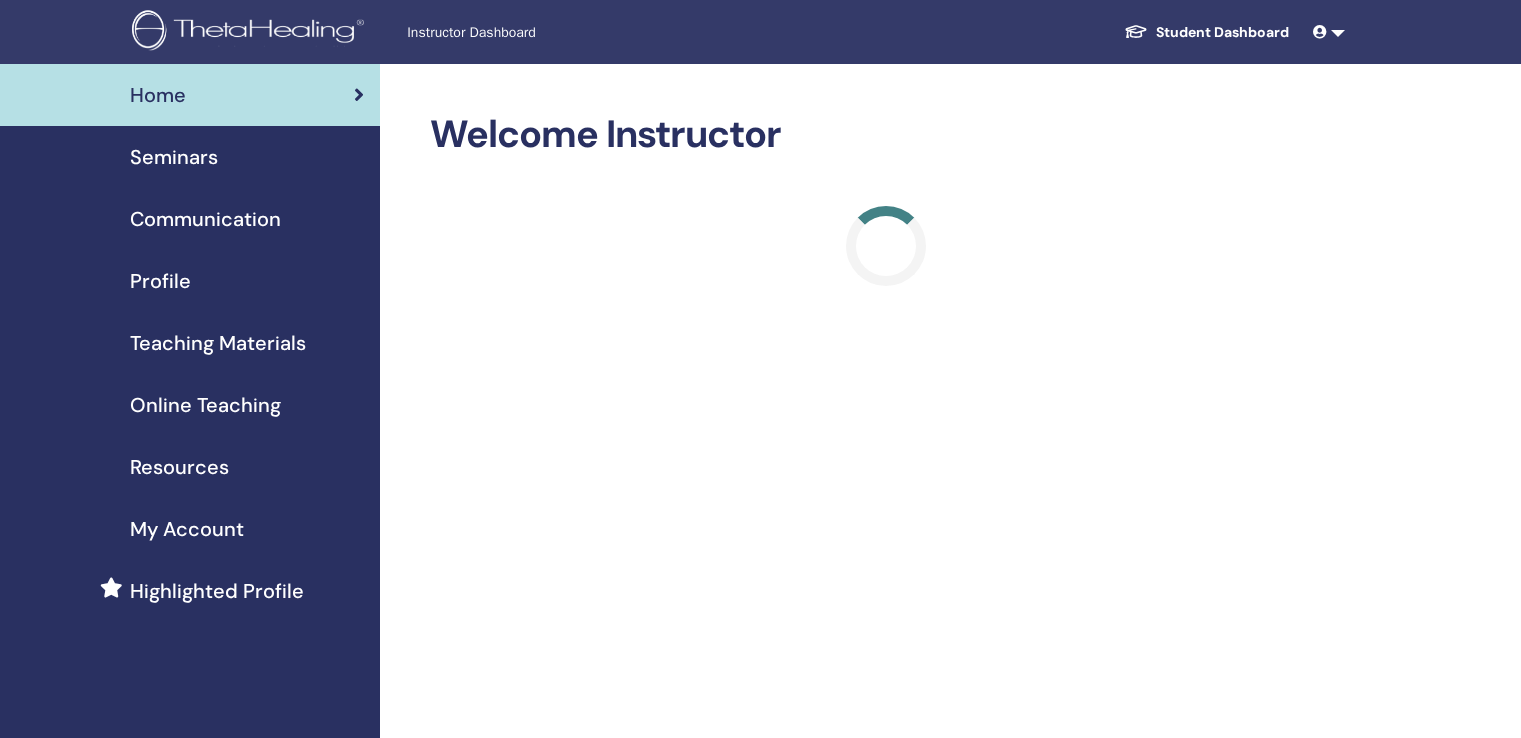 scroll, scrollTop: 0, scrollLeft: 0, axis: both 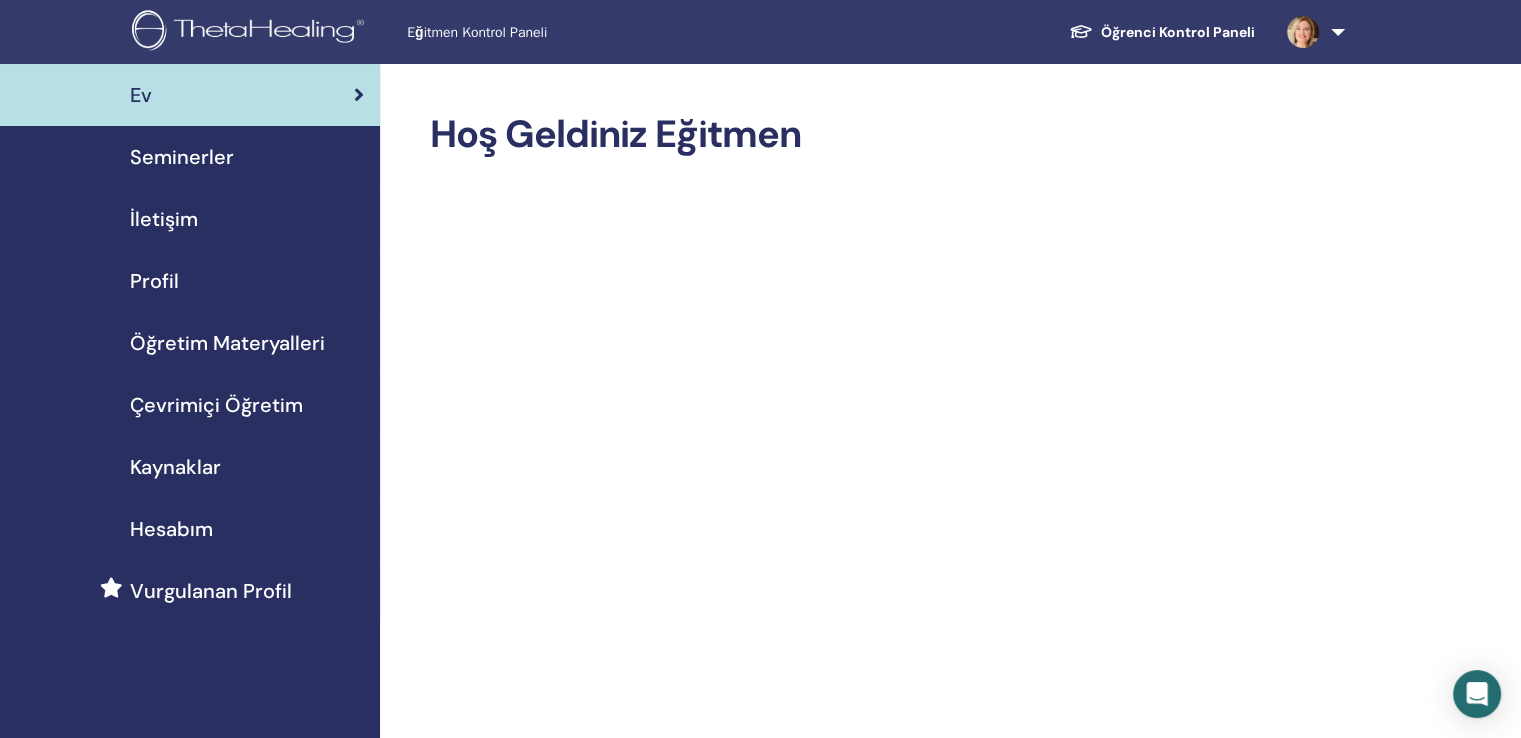 click on "Seminerler" at bounding box center [182, 157] 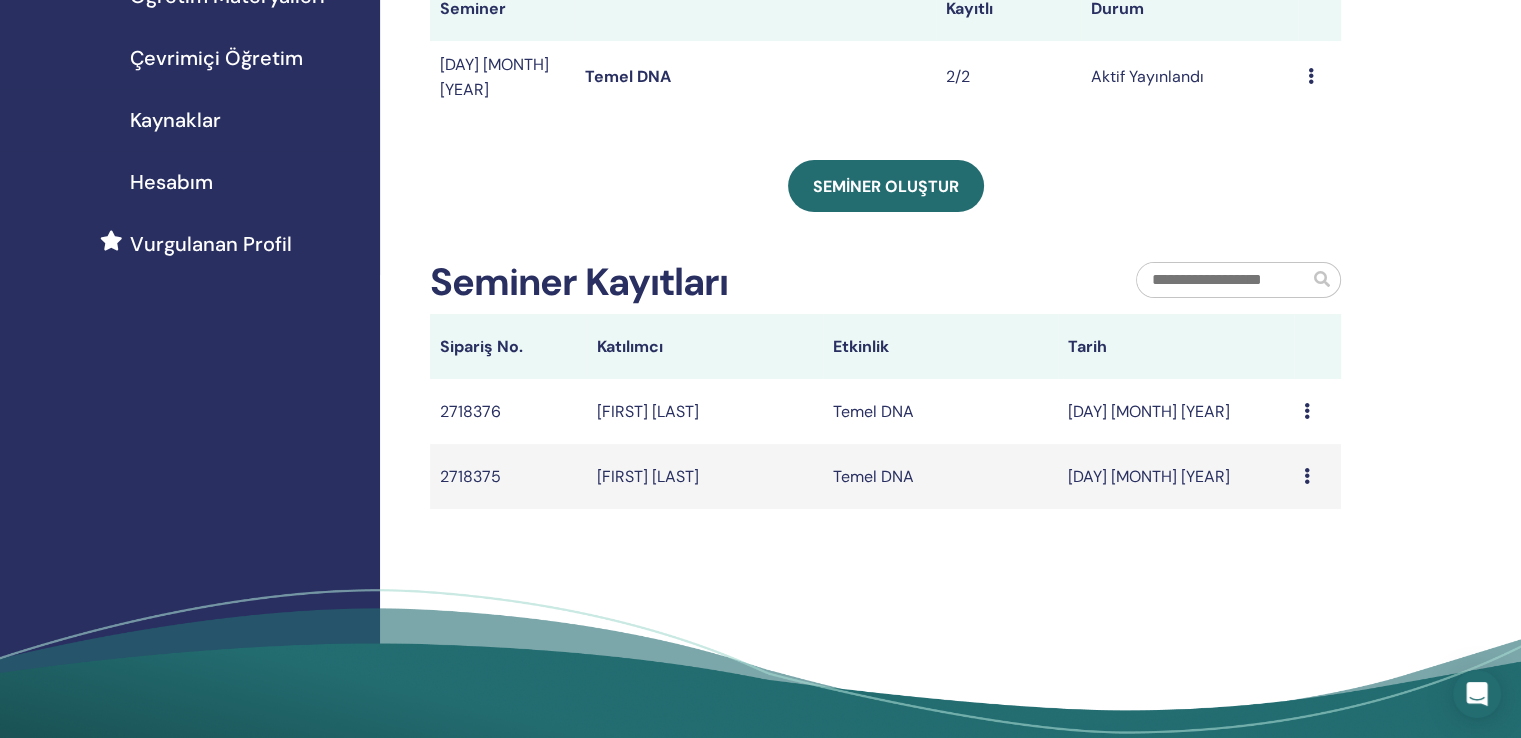 scroll, scrollTop: 300, scrollLeft: 0, axis: vertical 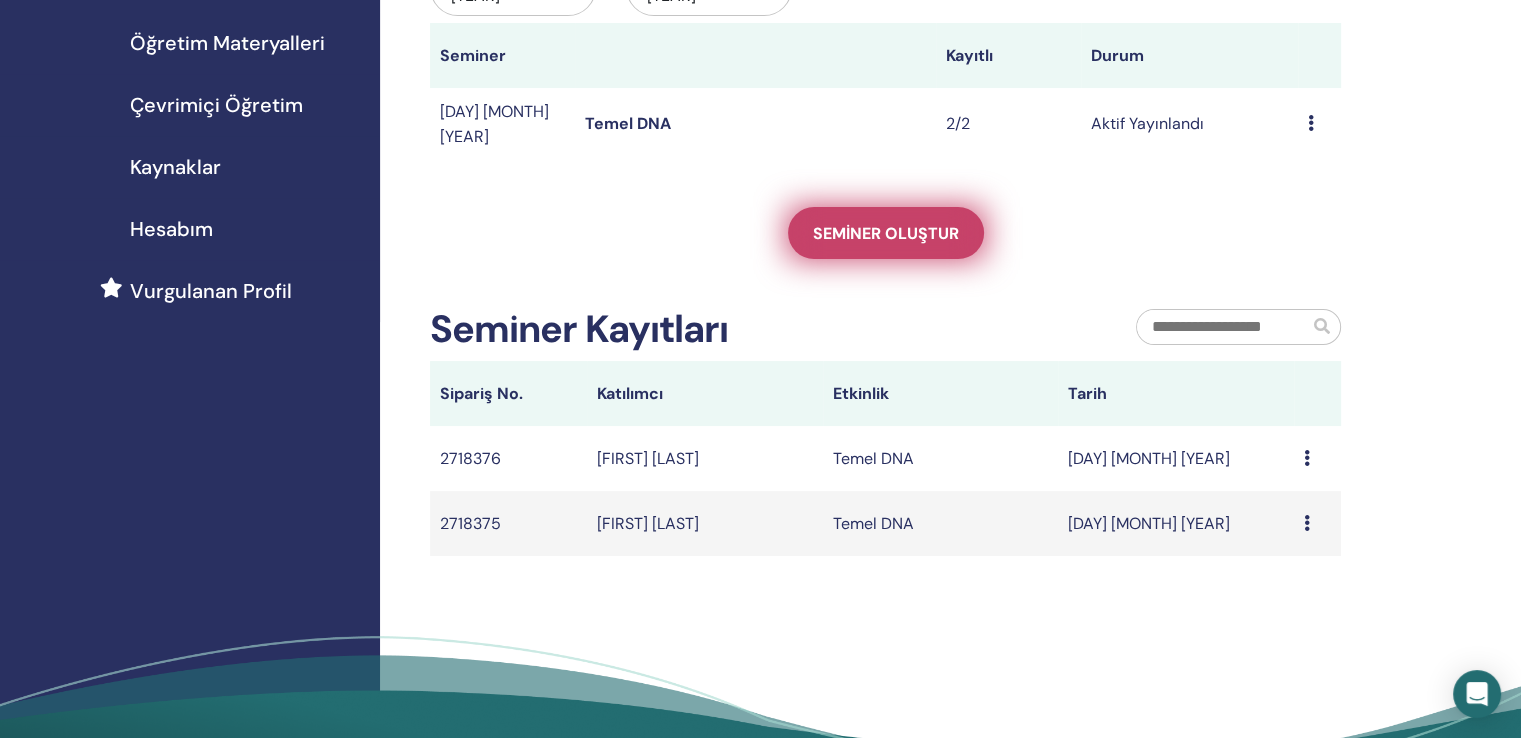 click on "Seminer oluştur" at bounding box center (886, 233) 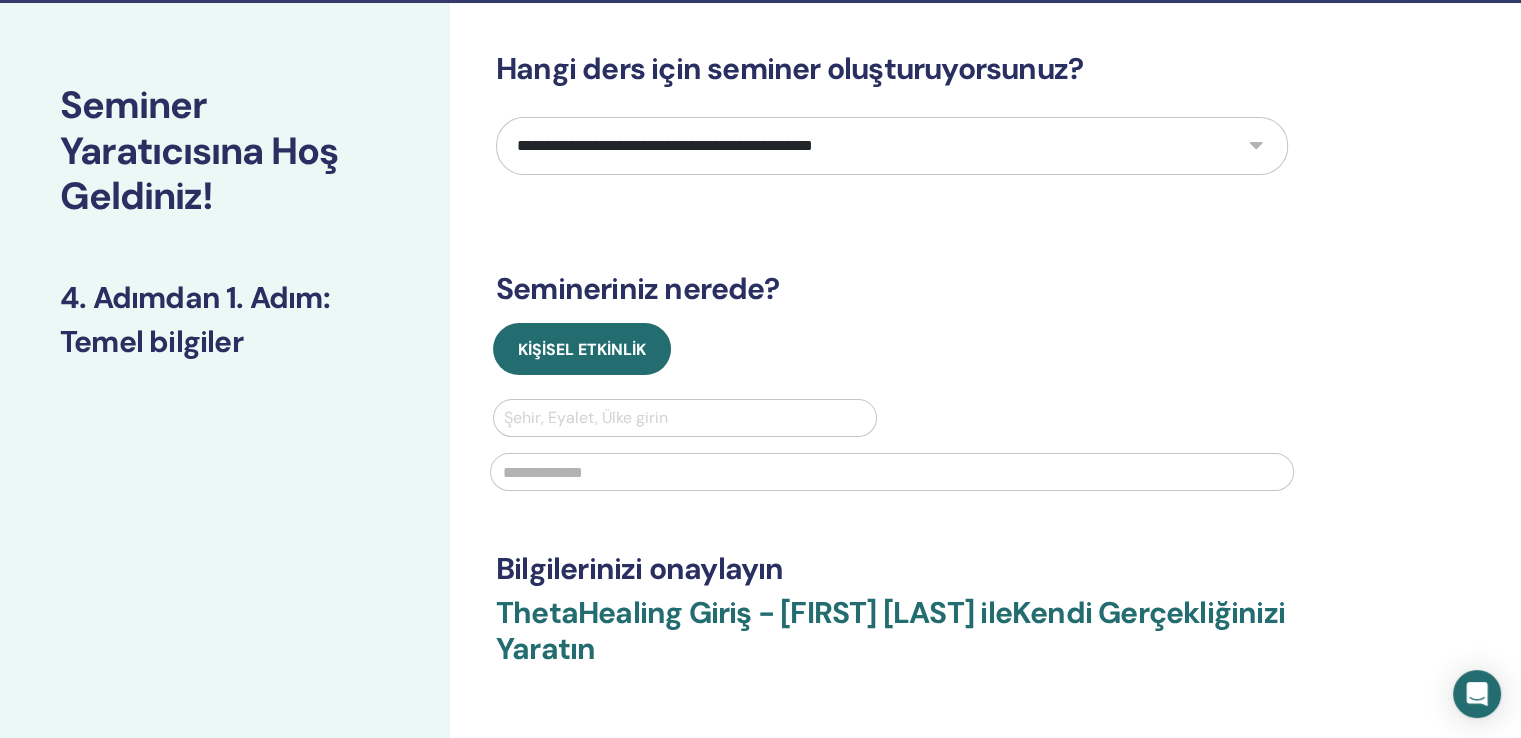 scroll, scrollTop: 0, scrollLeft: 0, axis: both 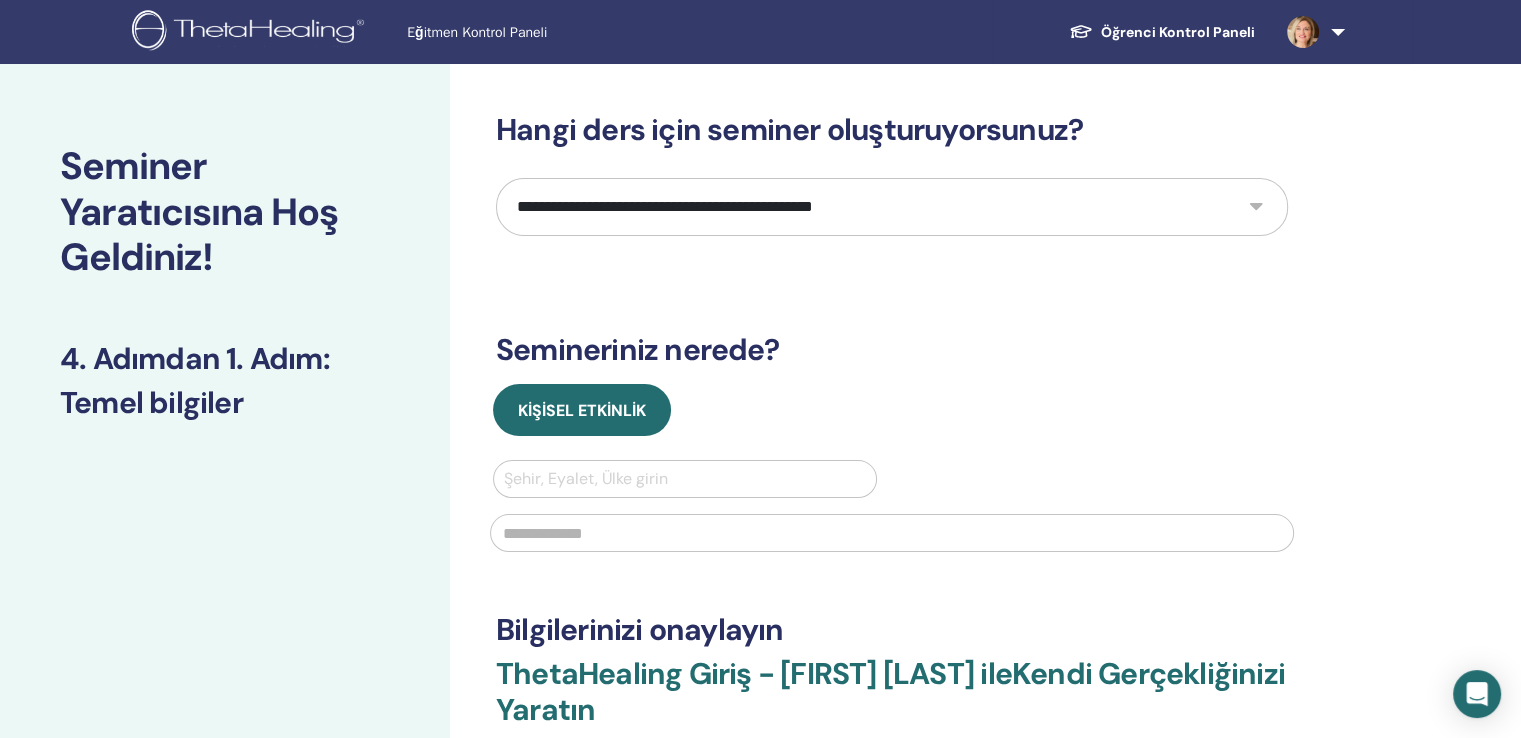 click on "Öğrenci Kontrol Paneli" at bounding box center [1178, 32] 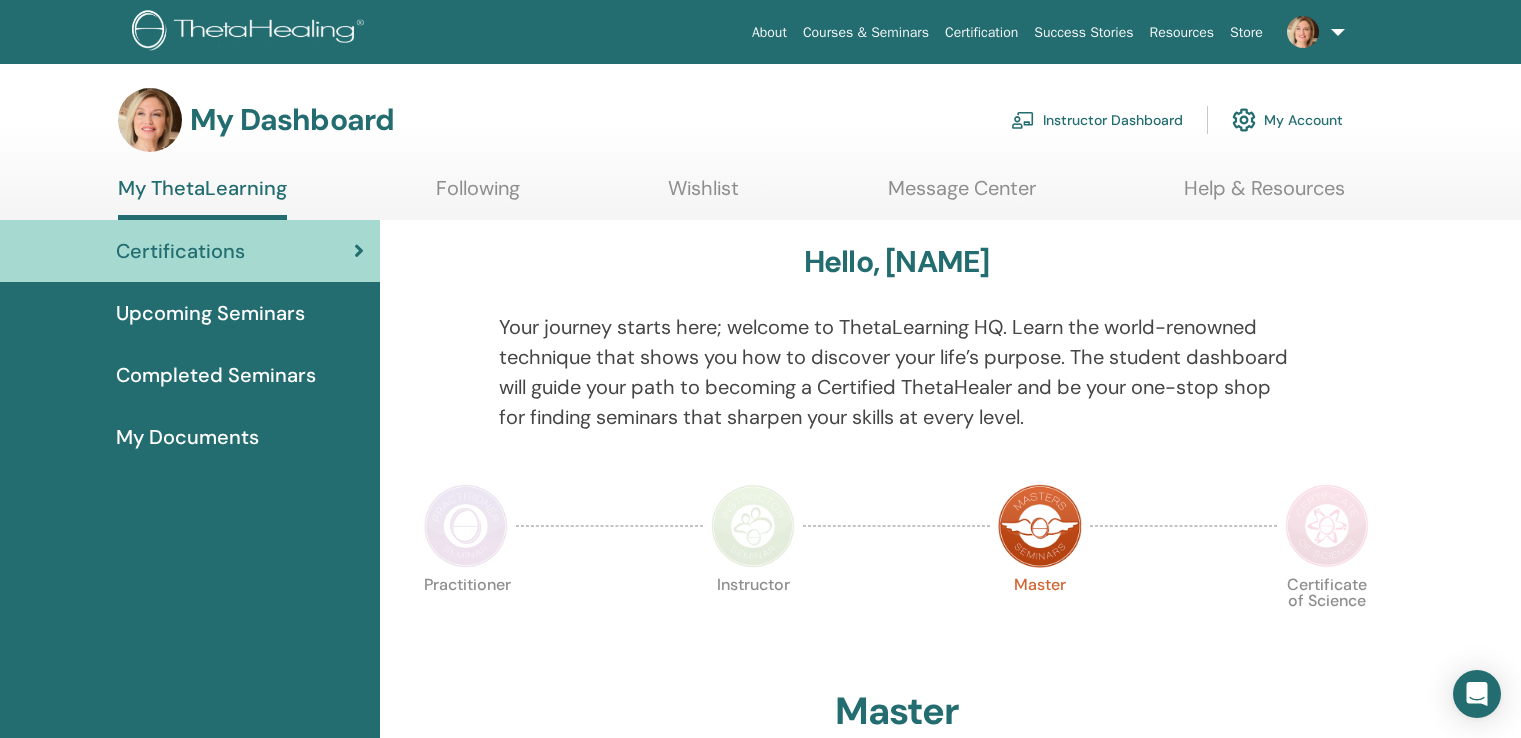 scroll, scrollTop: 0, scrollLeft: 0, axis: both 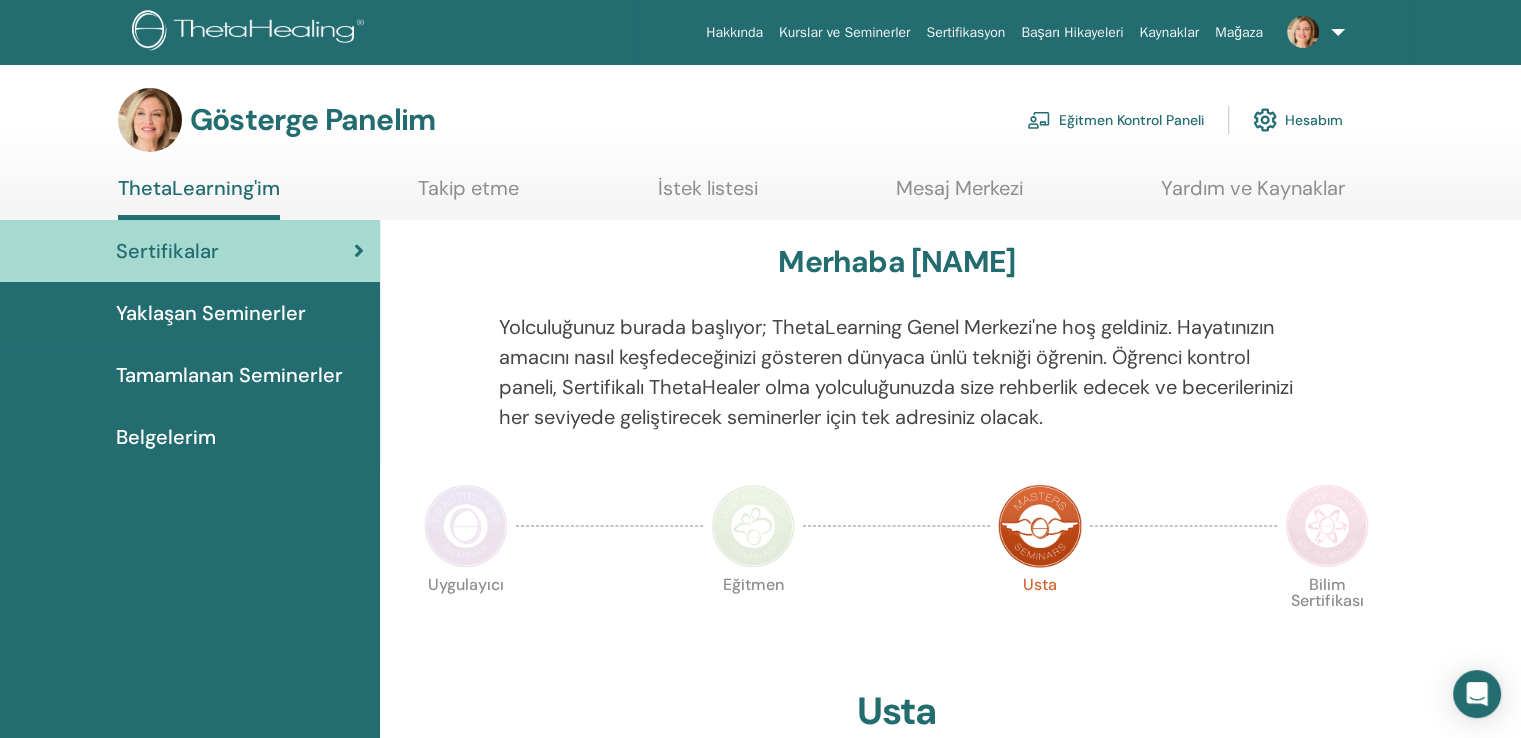 click on "Eğitmen Kontrol Paneli" at bounding box center [1131, 121] 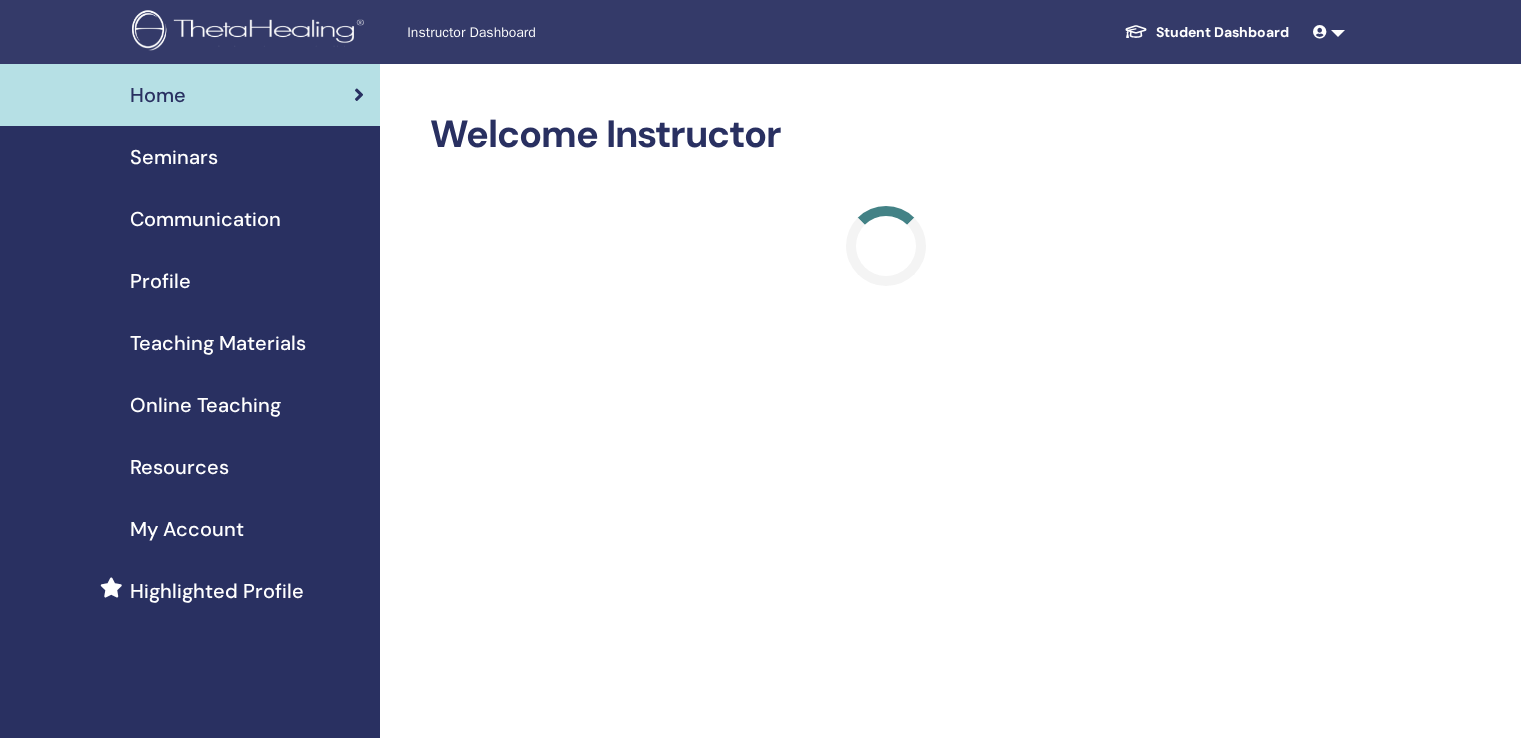 scroll, scrollTop: 0, scrollLeft: 0, axis: both 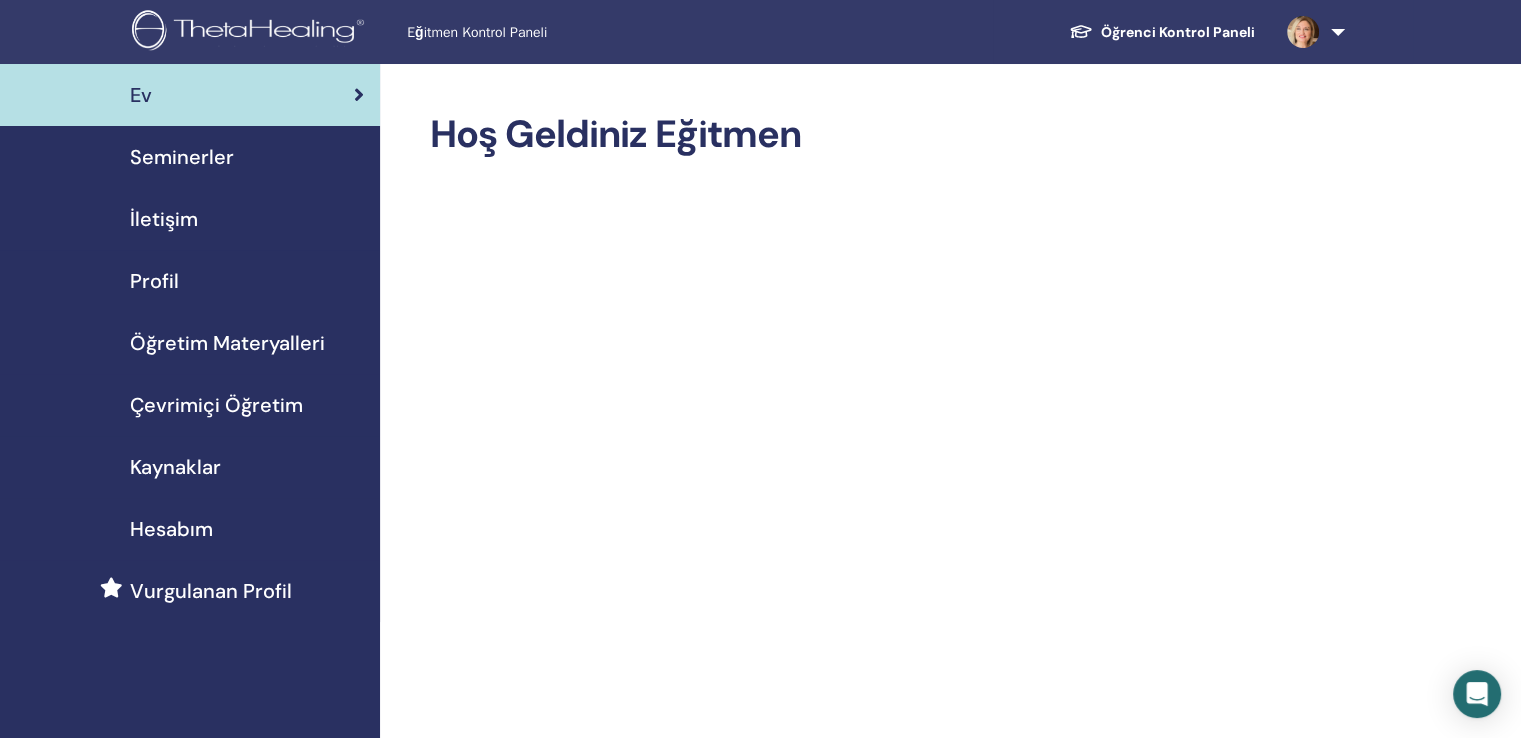 click on "Çevrimiçi Öğretim" at bounding box center [216, 405] 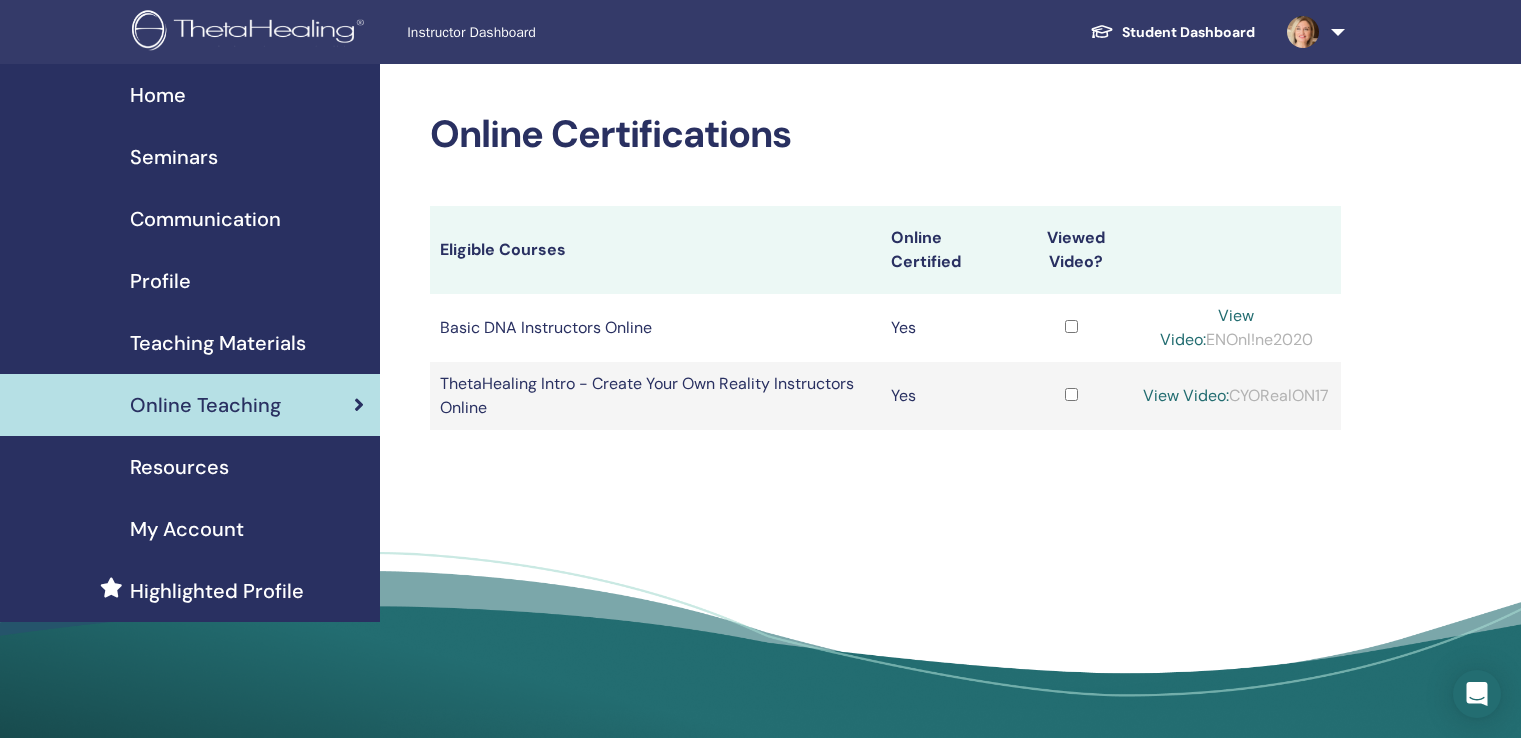 scroll, scrollTop: 0, scrollLeft: 0, axis: both 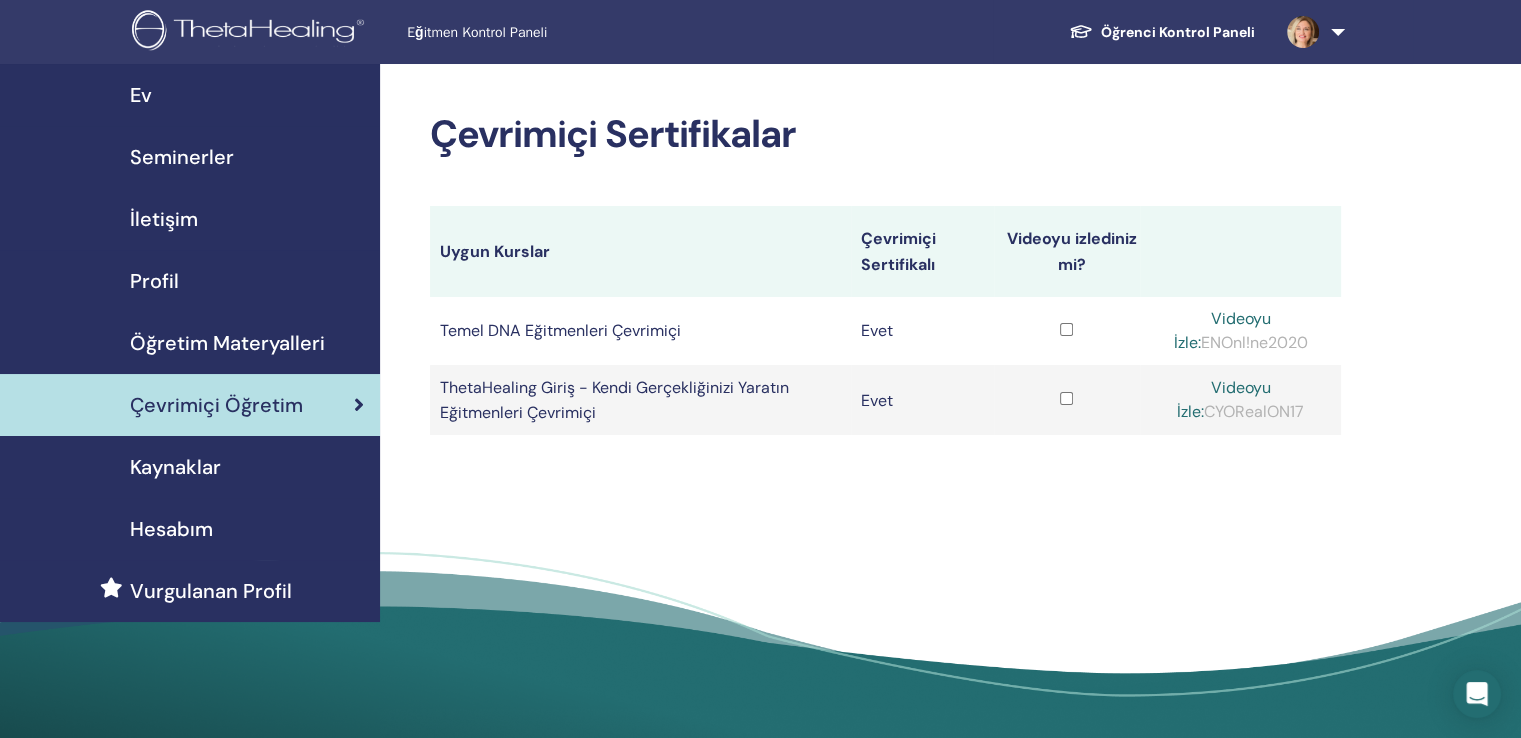 click on "Seminerler" at bounding box center [182, 157] 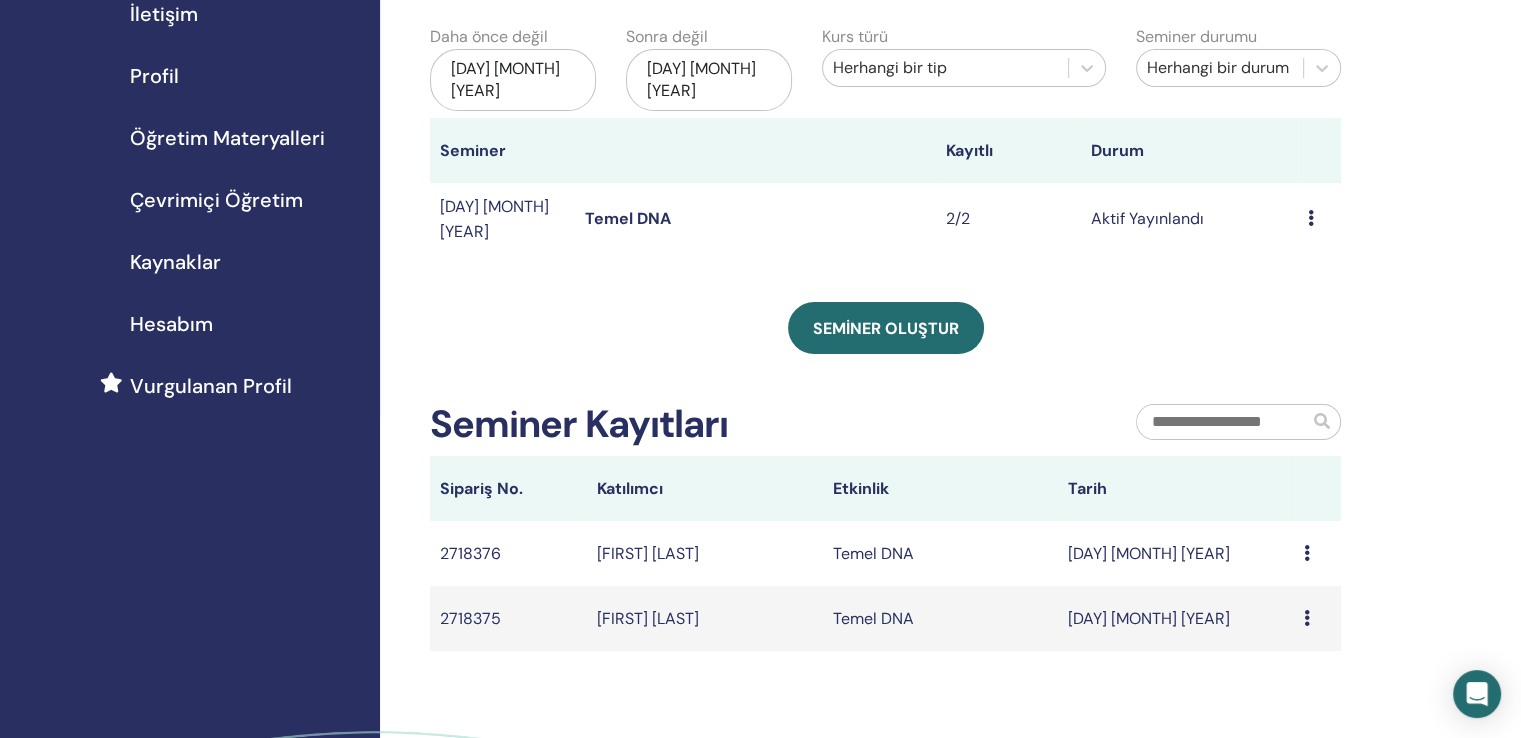 scroll, scrollTop: 300, scrollLeft: 0, axis: vertical 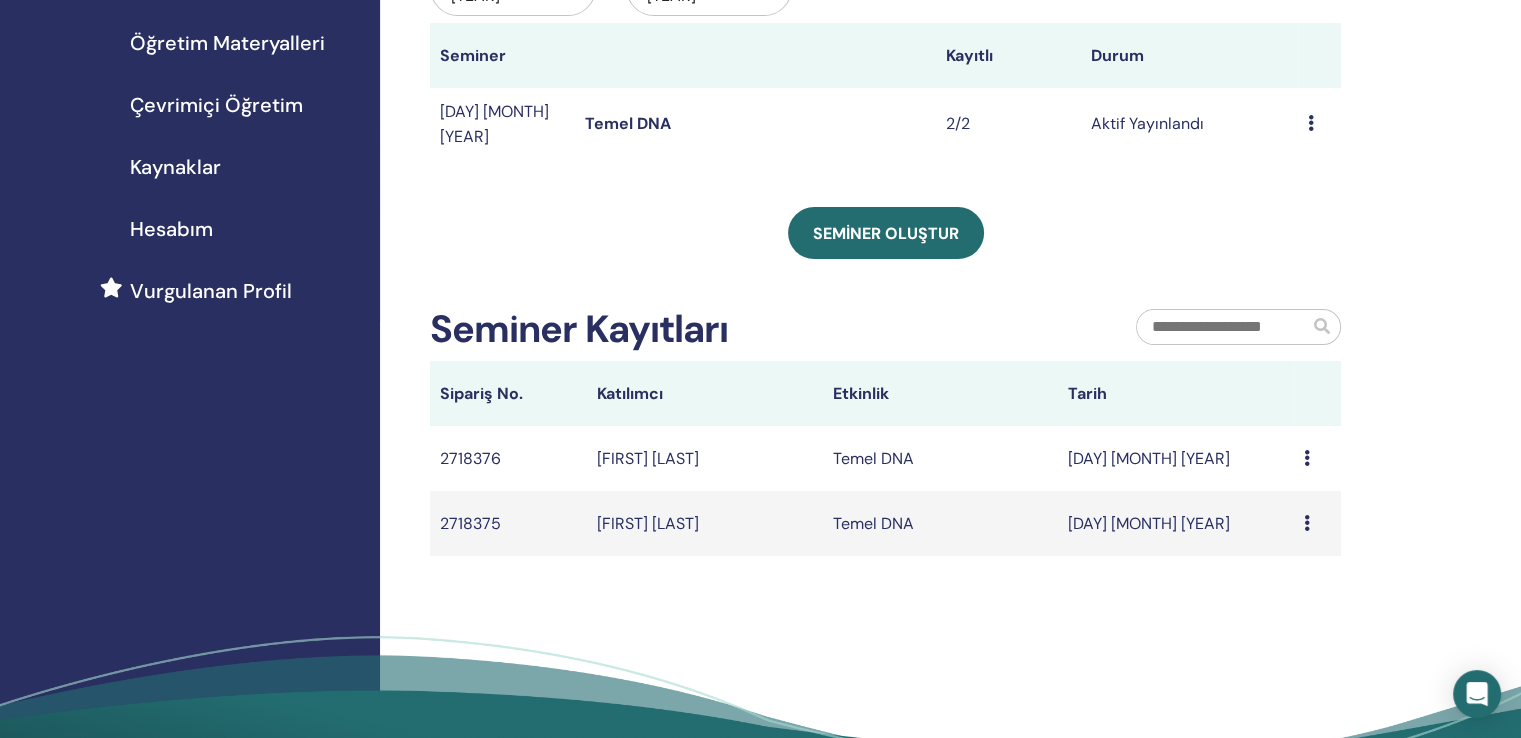 click at bounding box center (1311, 123) 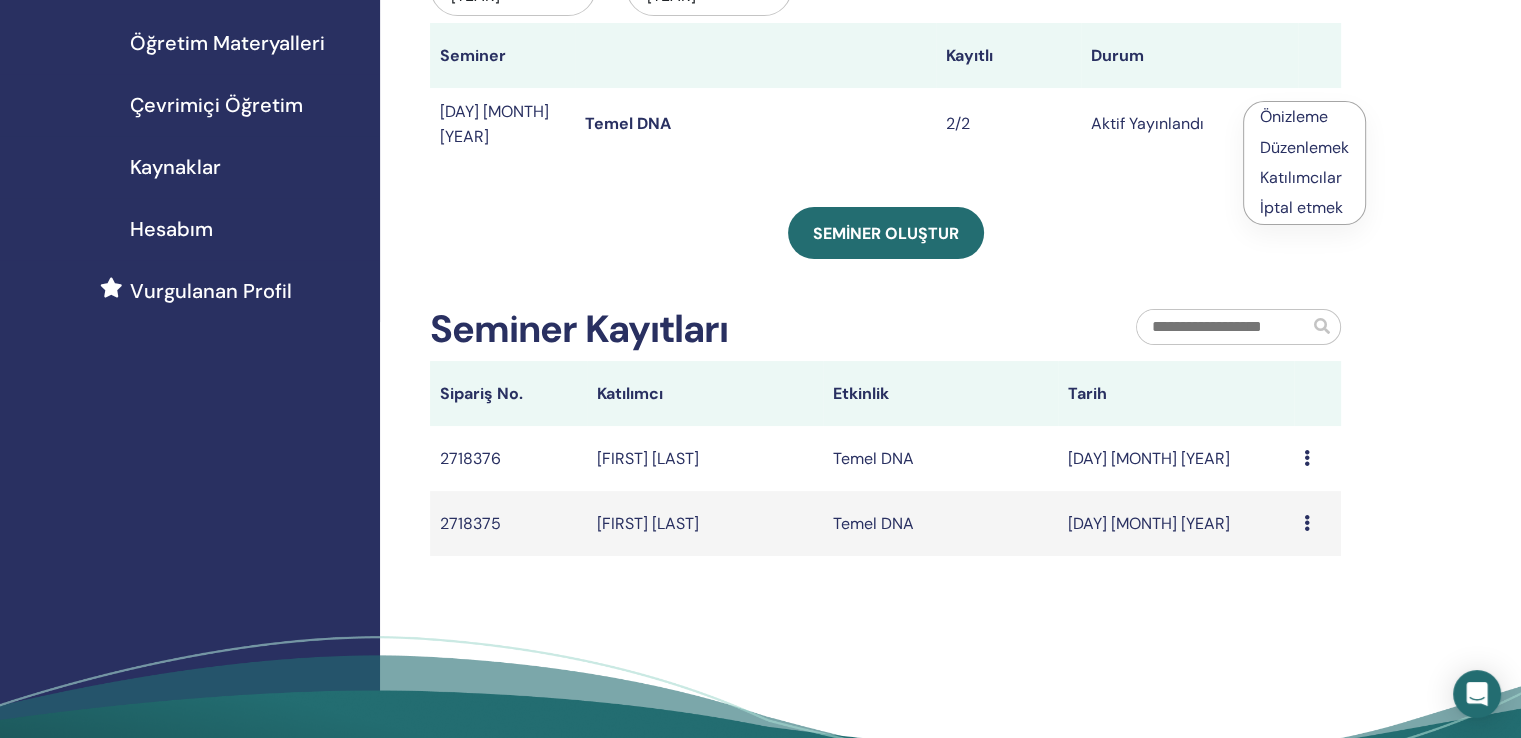 click on "Katılımcılar" at bounding box center [1301, 177] 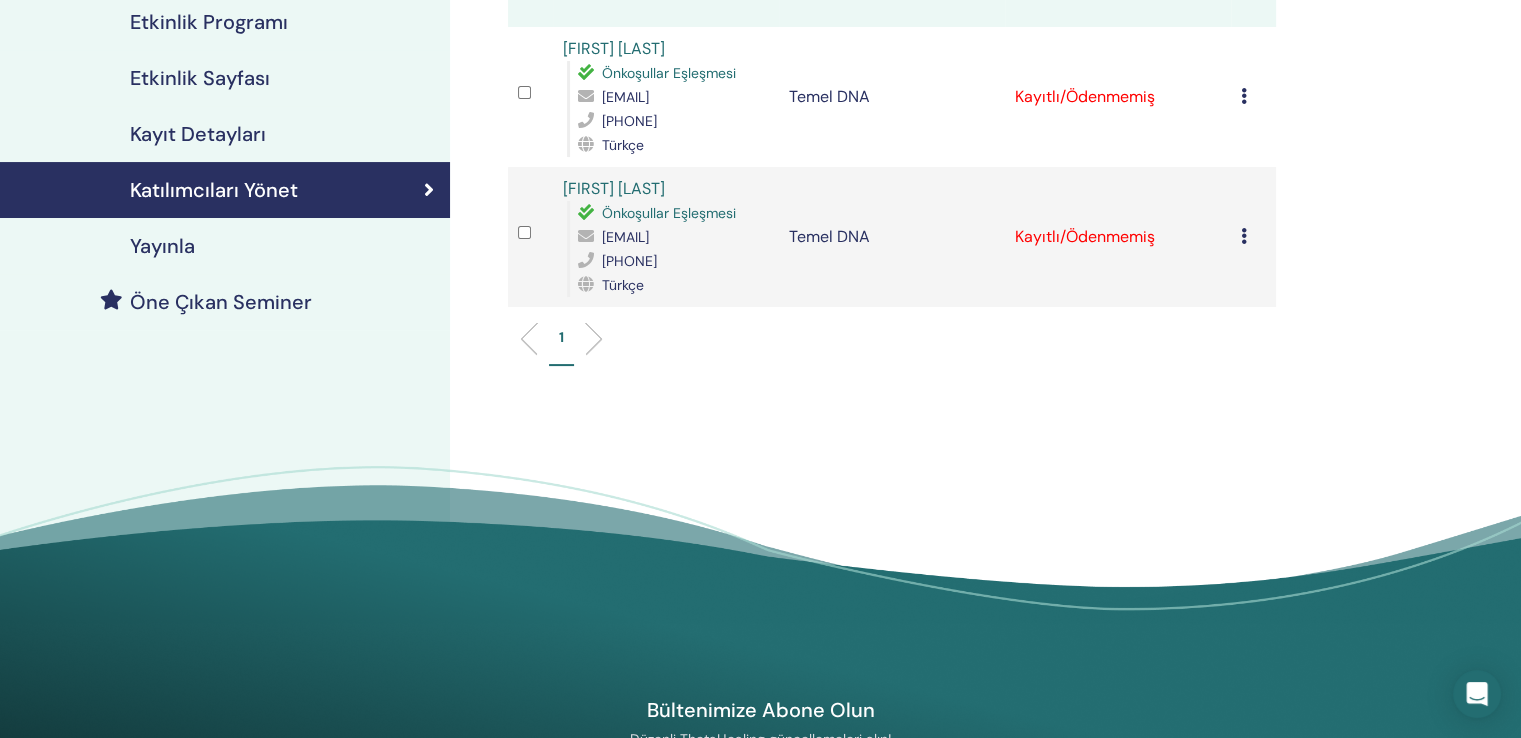 scroll, scrollTop: 200, scrollLeft: 0, axis: vertical 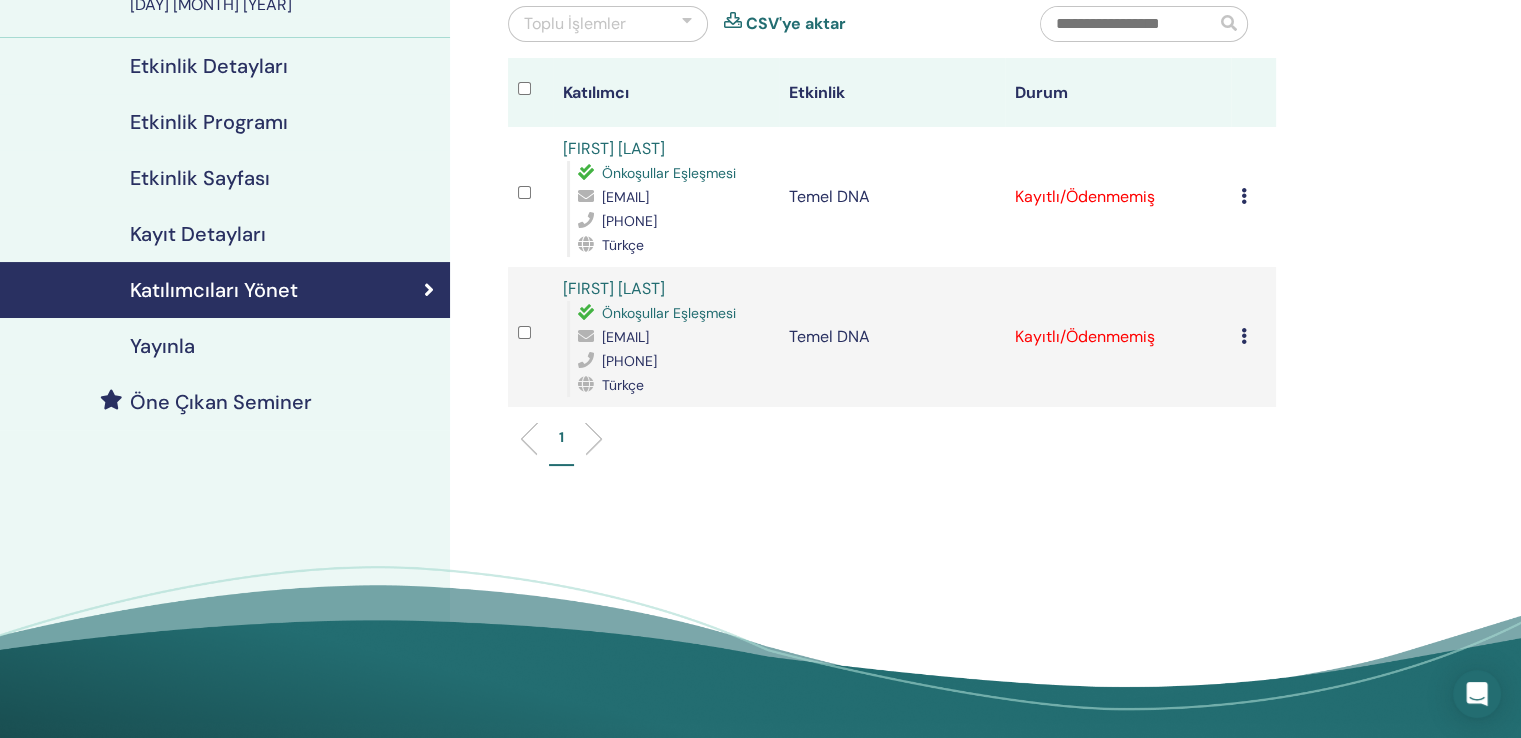 click at bounding box center (687, 24) 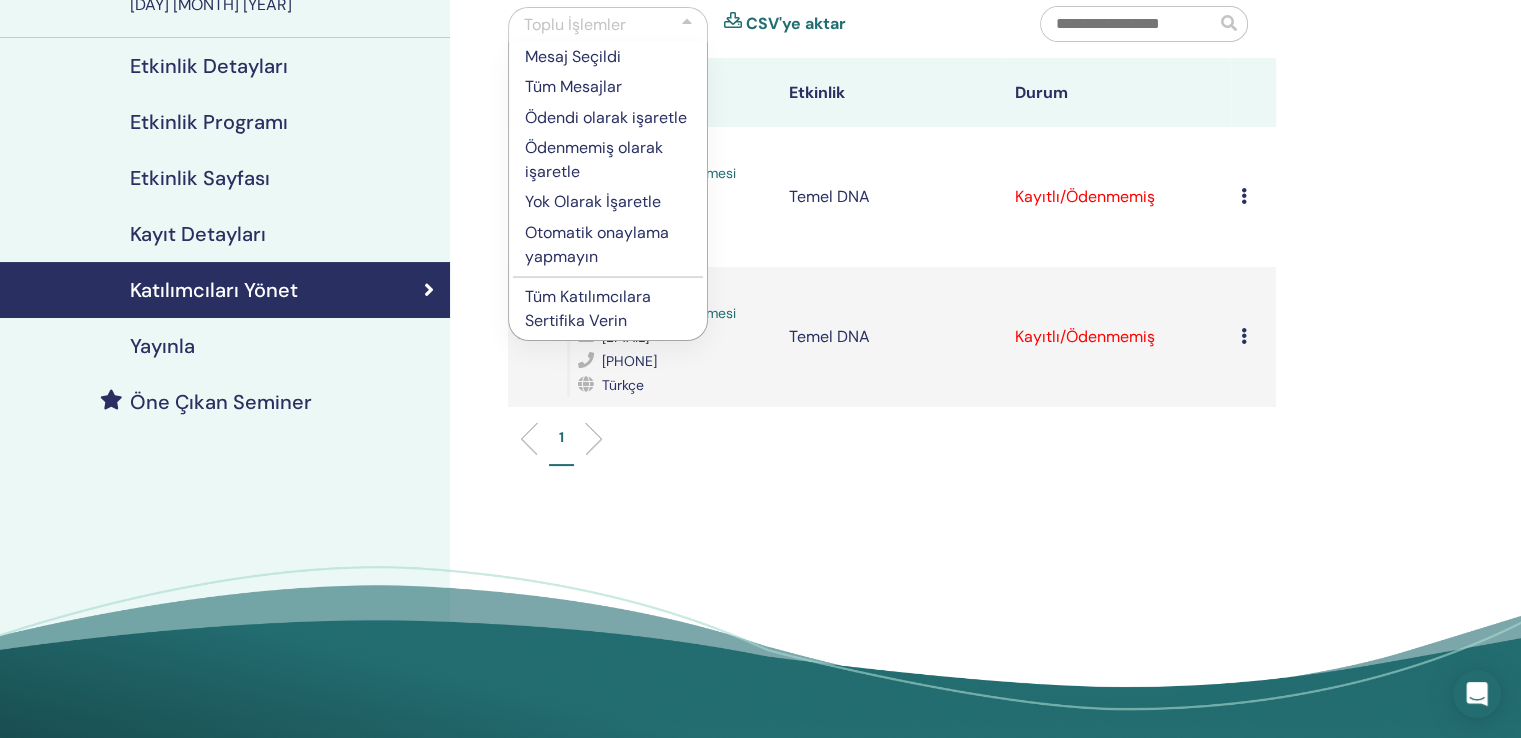 click on "1" at bounding box center [892, 446] 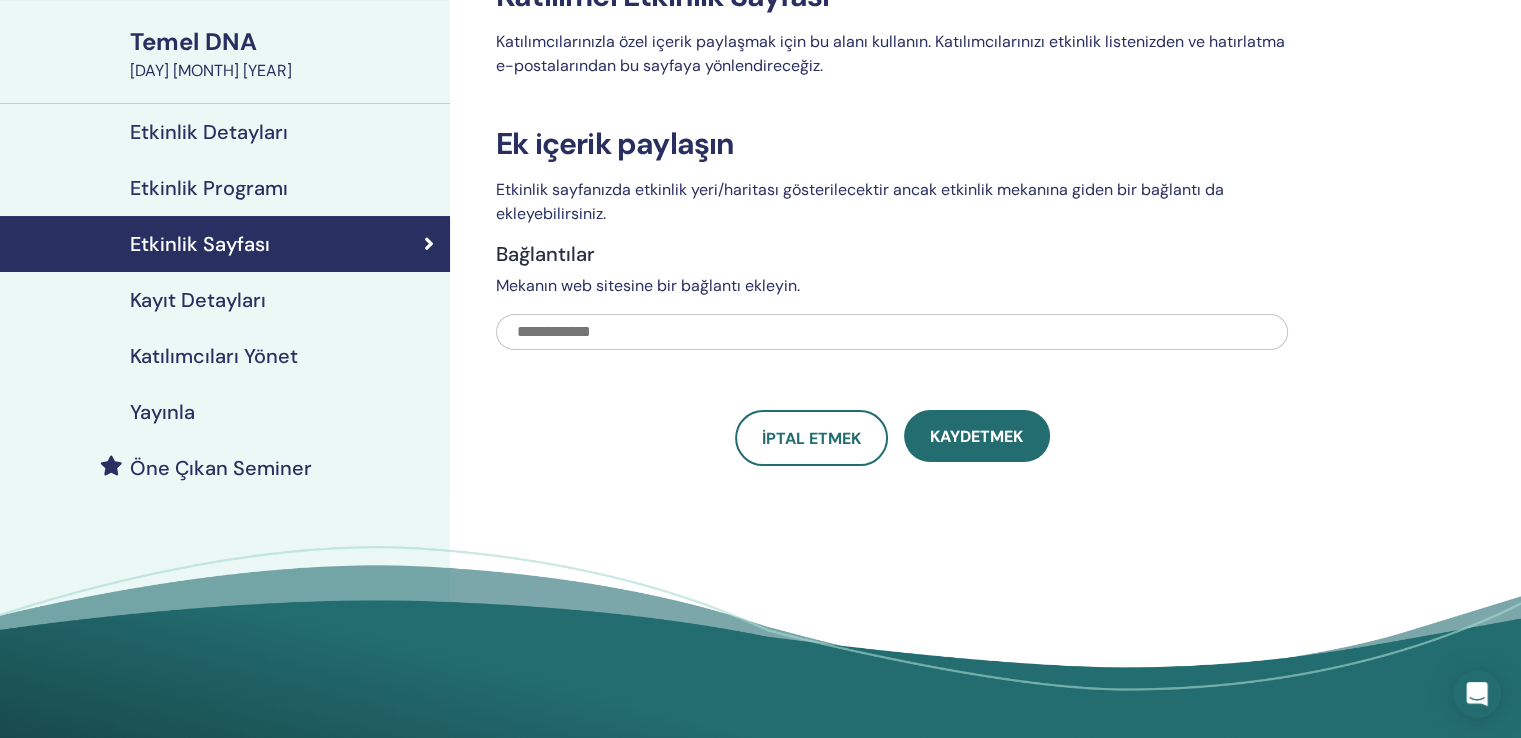 scroll, scrollTop: 100, scrollLeft: 0, axis: vertical 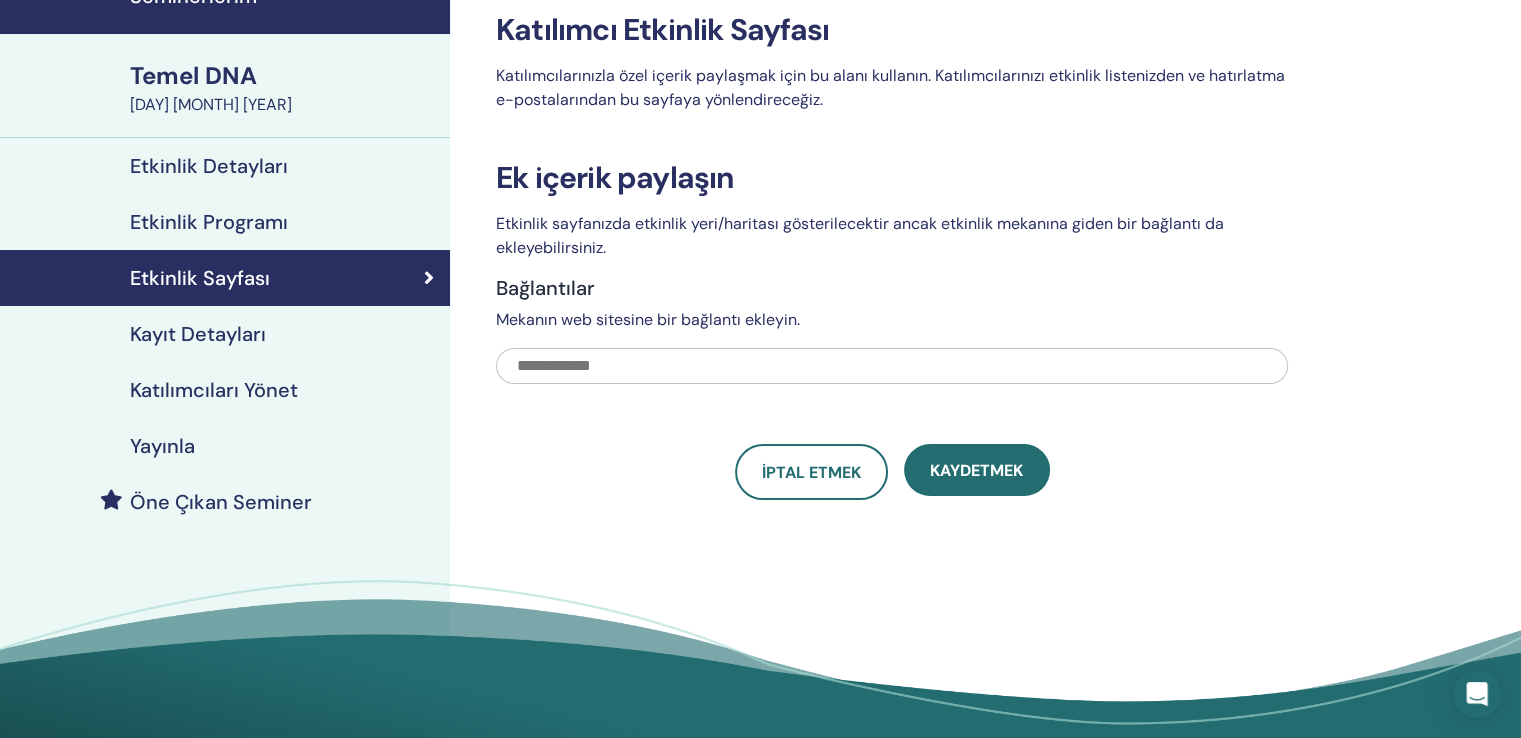 click on "Etkinlik Programı" at bounding box center [209, 222] 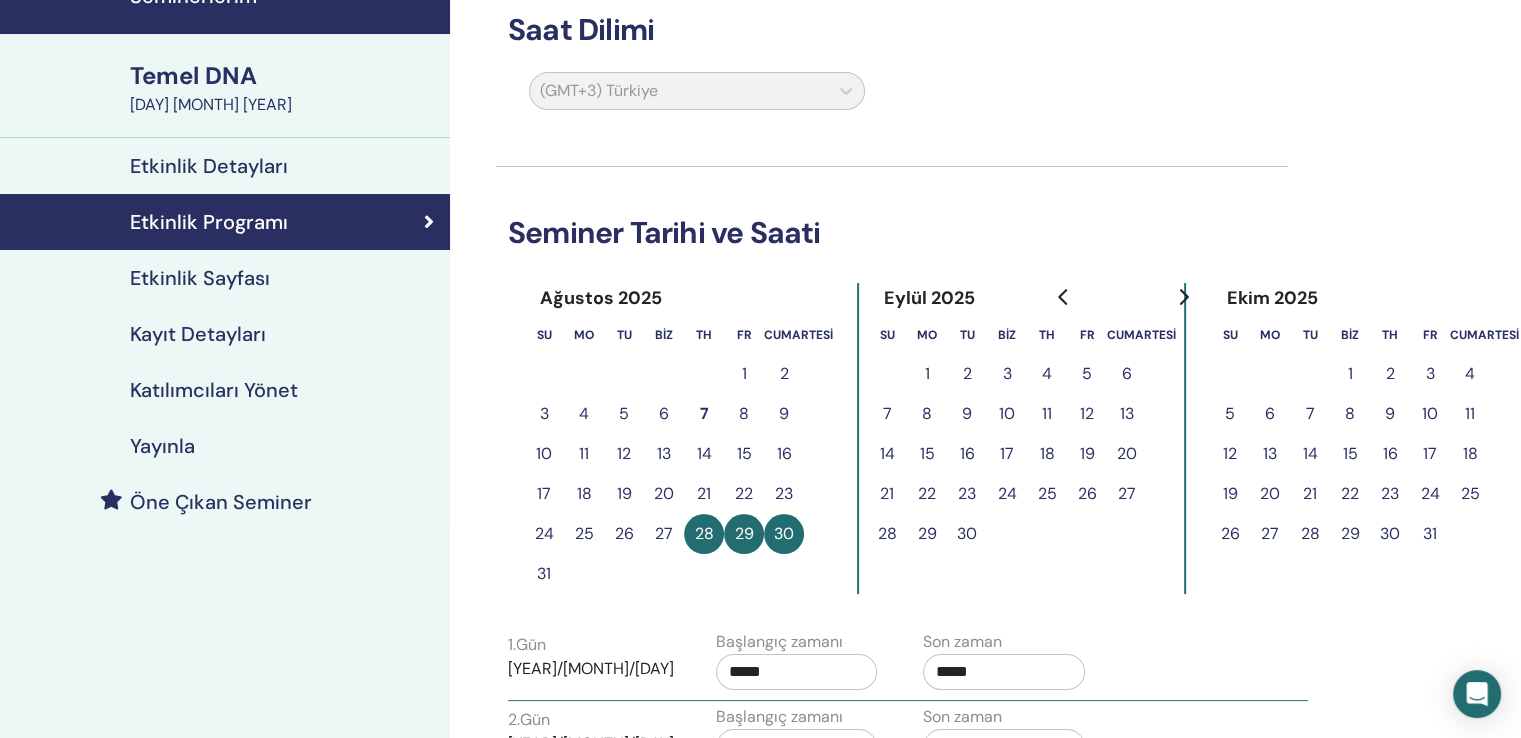 click on "Kayıt Detayları" at bounding box center [198, 334] 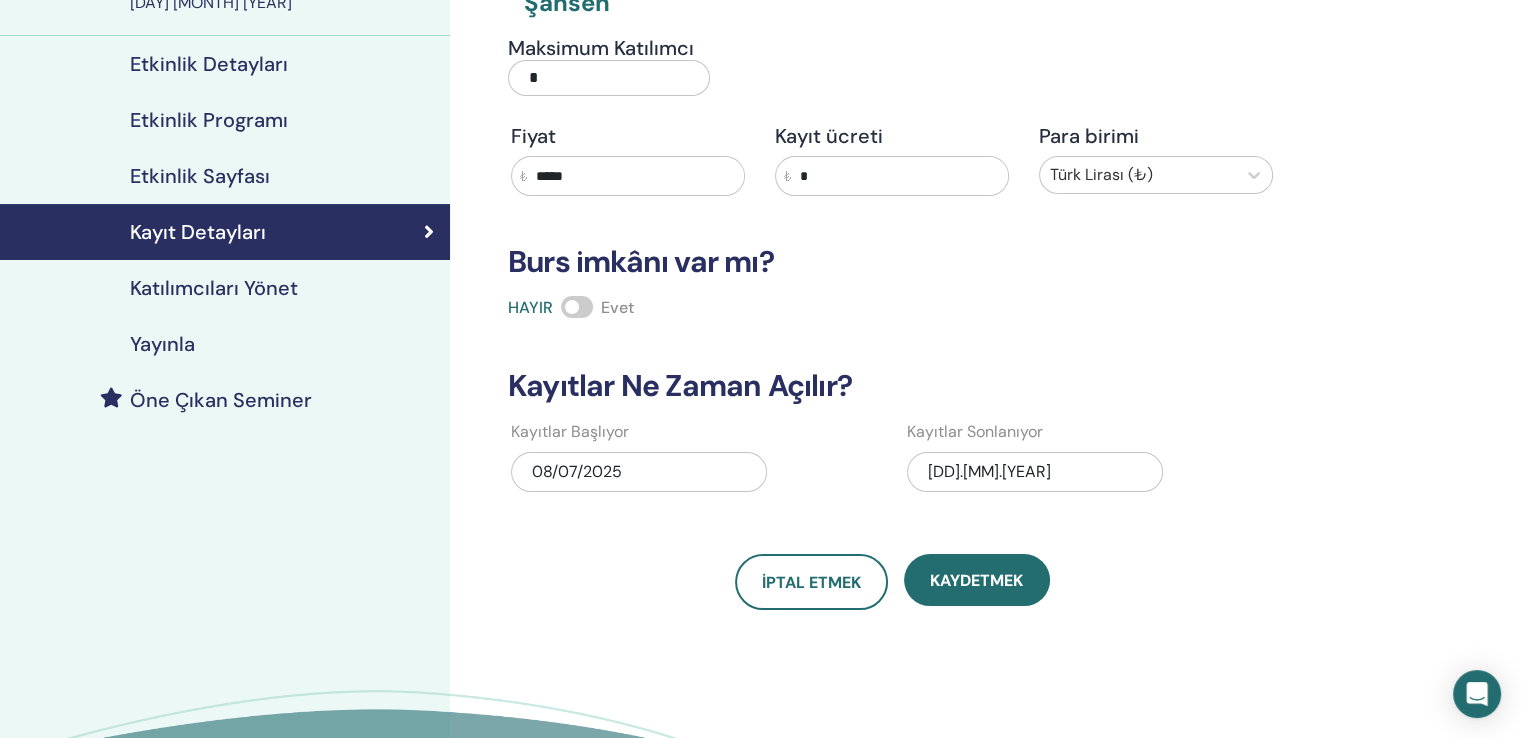 scroll, scrollTop: 200, scrollLeft: 0, axis: vertical 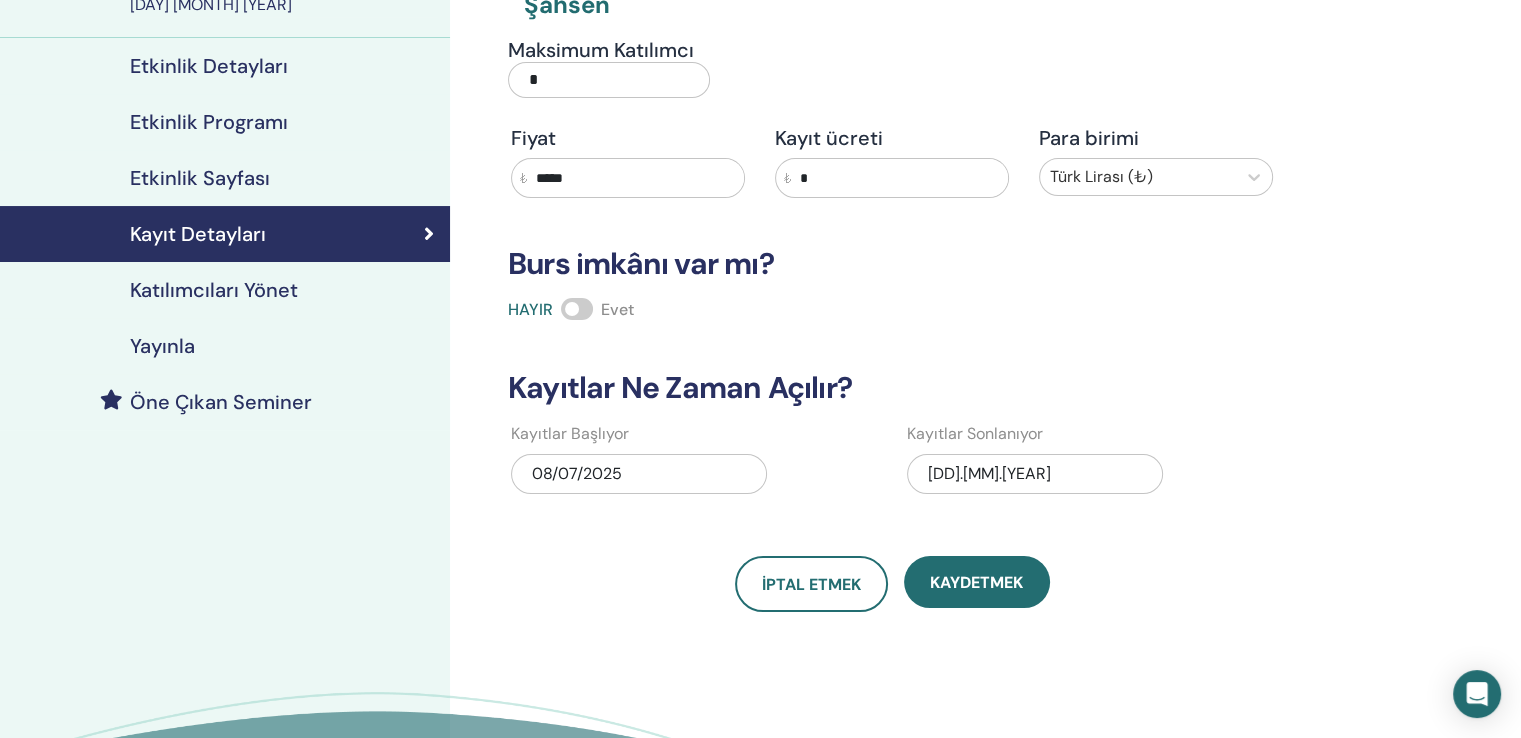 click on "Katılımcıları Yönet" at bounding box center [214, 290] 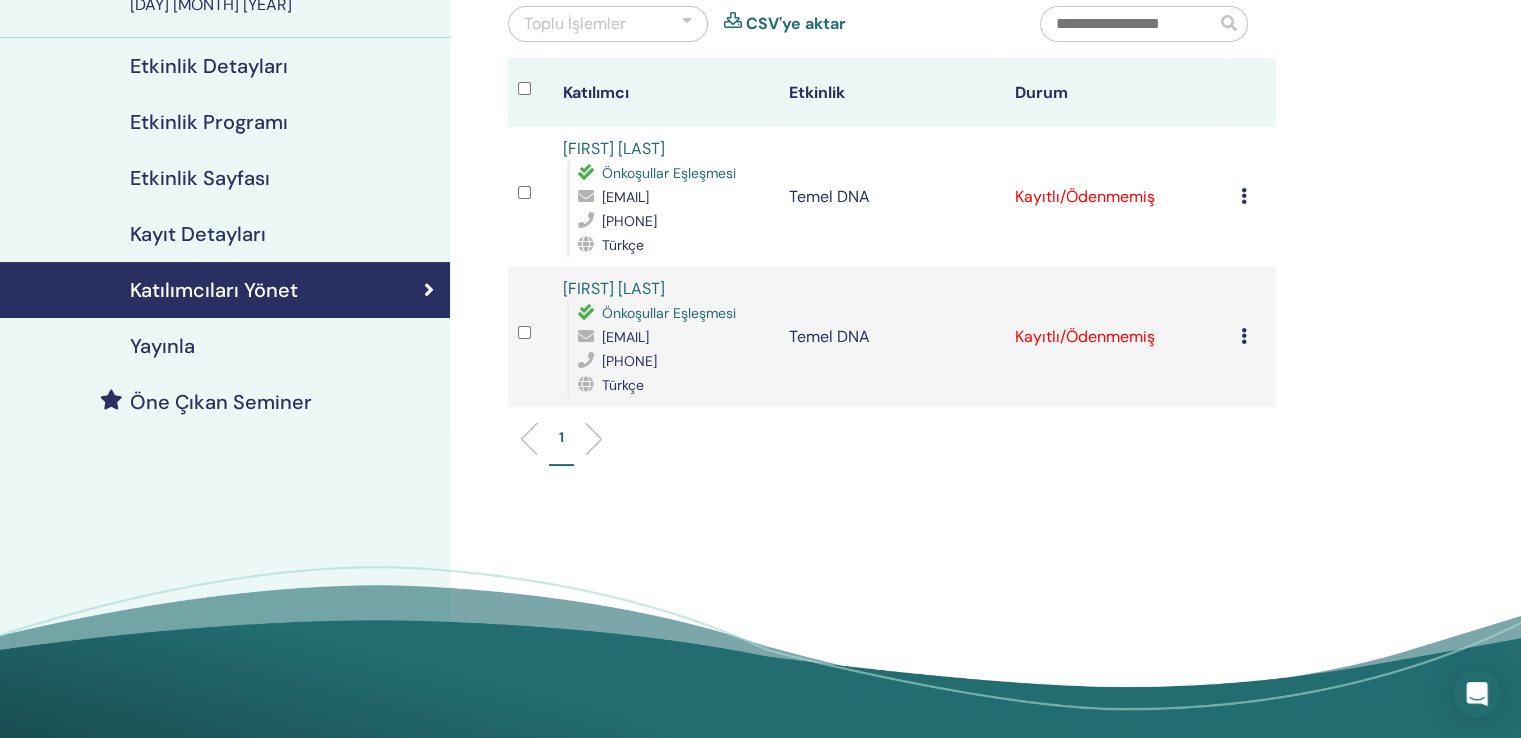 click on "1" at bounding box center [561, 446] 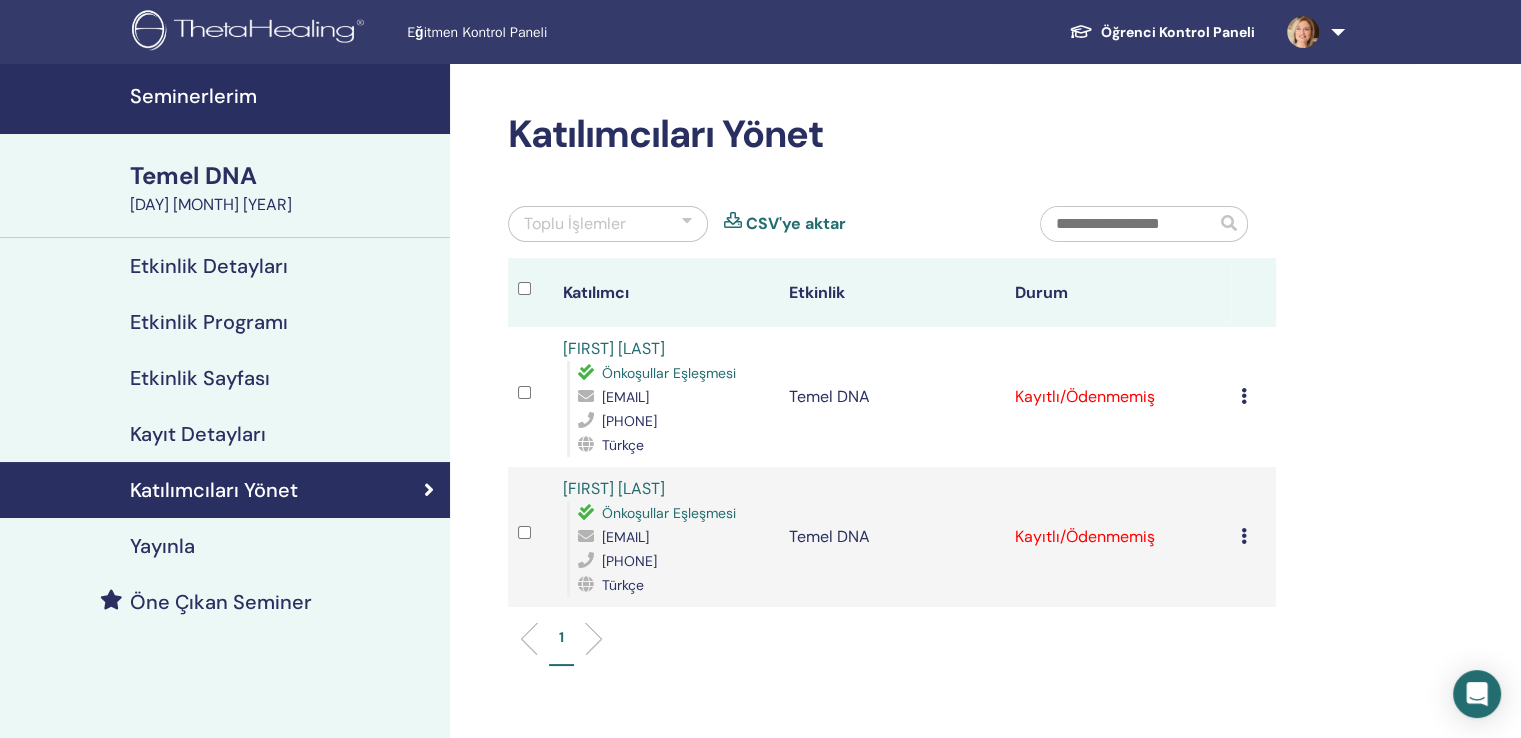 click at bounding box center [687, 224] 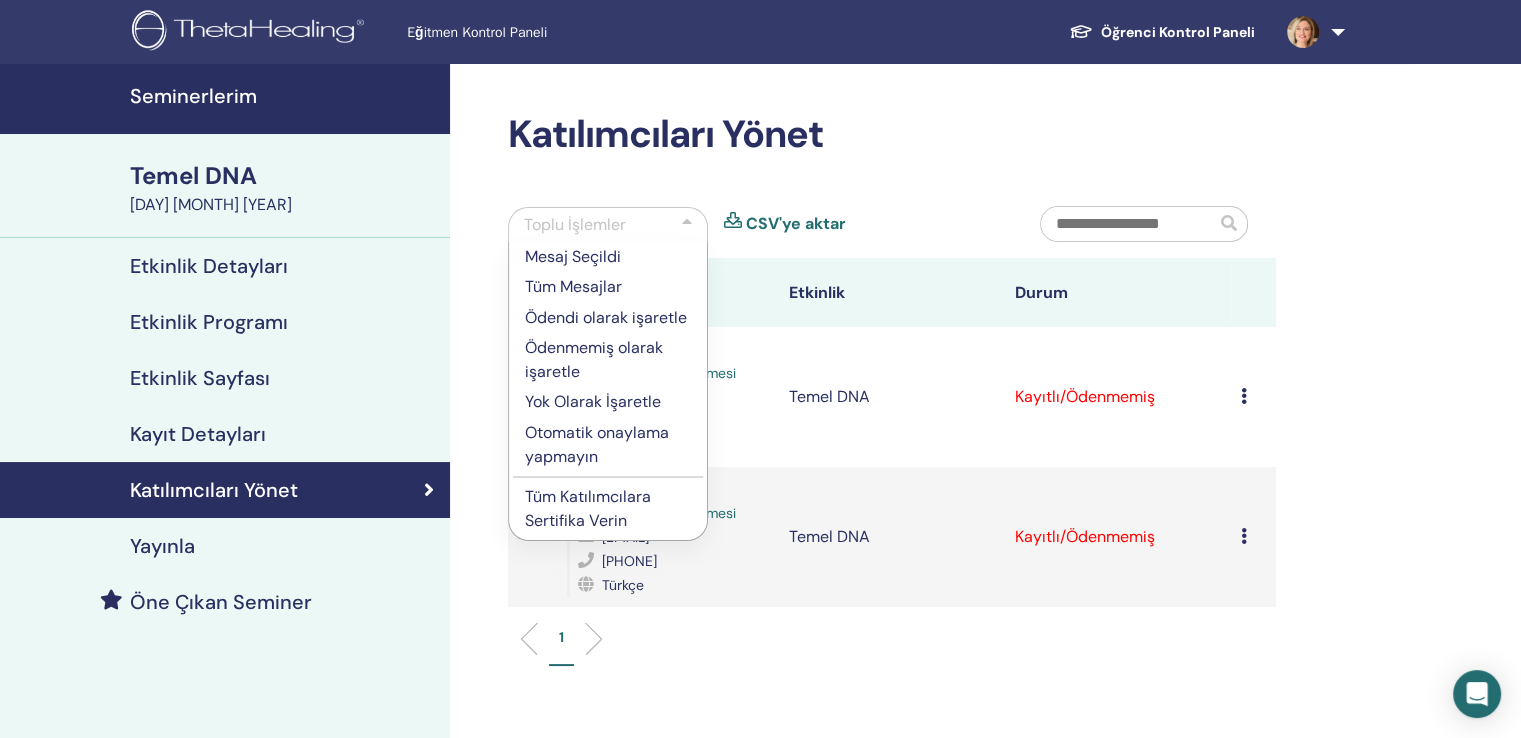 click on "Katılımcıları Yönet Toplu İşlemler Mesaj Seçildi Tüm Mesajlar Ödendi olarak işaretle Ödenmemiş olarak işaretle Yok Olarak İşaretle Otomatik onaylama yapmayın Tüm Katılımcılara Sertifika Verin CSV'ye aktar Katılımcı Etkinlik Durum gamze dündar Önkoşullar Eşleşmesi gamzedndr@gmail.com 5374164394 Türkçe Temel DNA Kayıtlı/Ödenmemiş Kaydı İptal Et Otomatik onaylama yapmayın Ödendi olarak işaretle Ödenmemiş olarak işaretle Yok Olarak İşaretle Tamamla ve Onayla Sertifikayı İndir seda kirazoğlu Önkoşullar Eşleşmesi seddakirazoglu@gmail.com 5541300807 Türkçe Temel DNA Kayıtlı/Ödenmemiş Kaydı İptal Et Otomatik onaylama yapmayın Ödendi olarak işaretle Ödenmemiş olarak işaretle Yok Olarak İşaretle Tamamla ve Onayla Sertifikayı İndir 1" at bounding box center (957, 515) 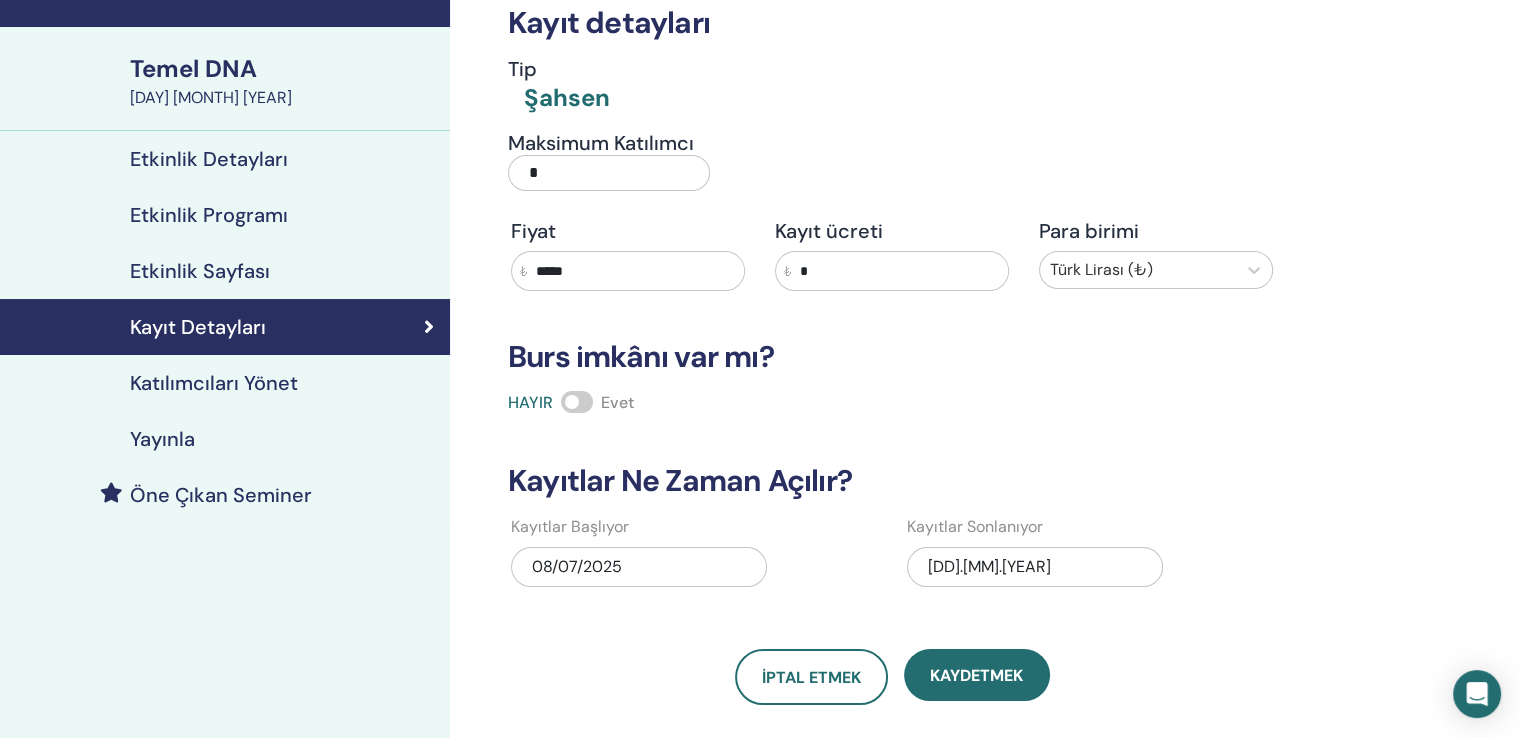 scroll, scrollTop: 100, scrollLeft: 0, axis: vertical 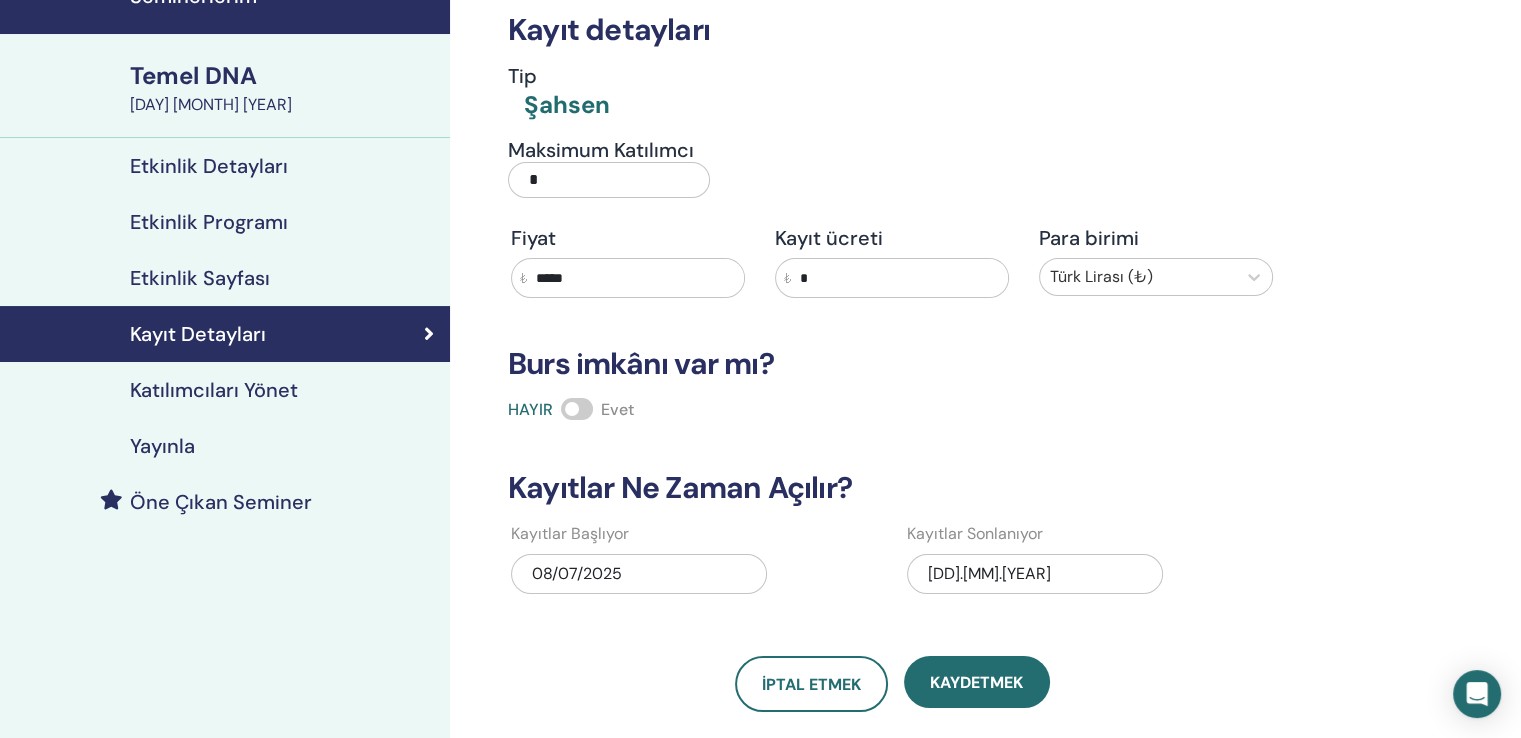 click on "*" at bounding box center (609, 180) 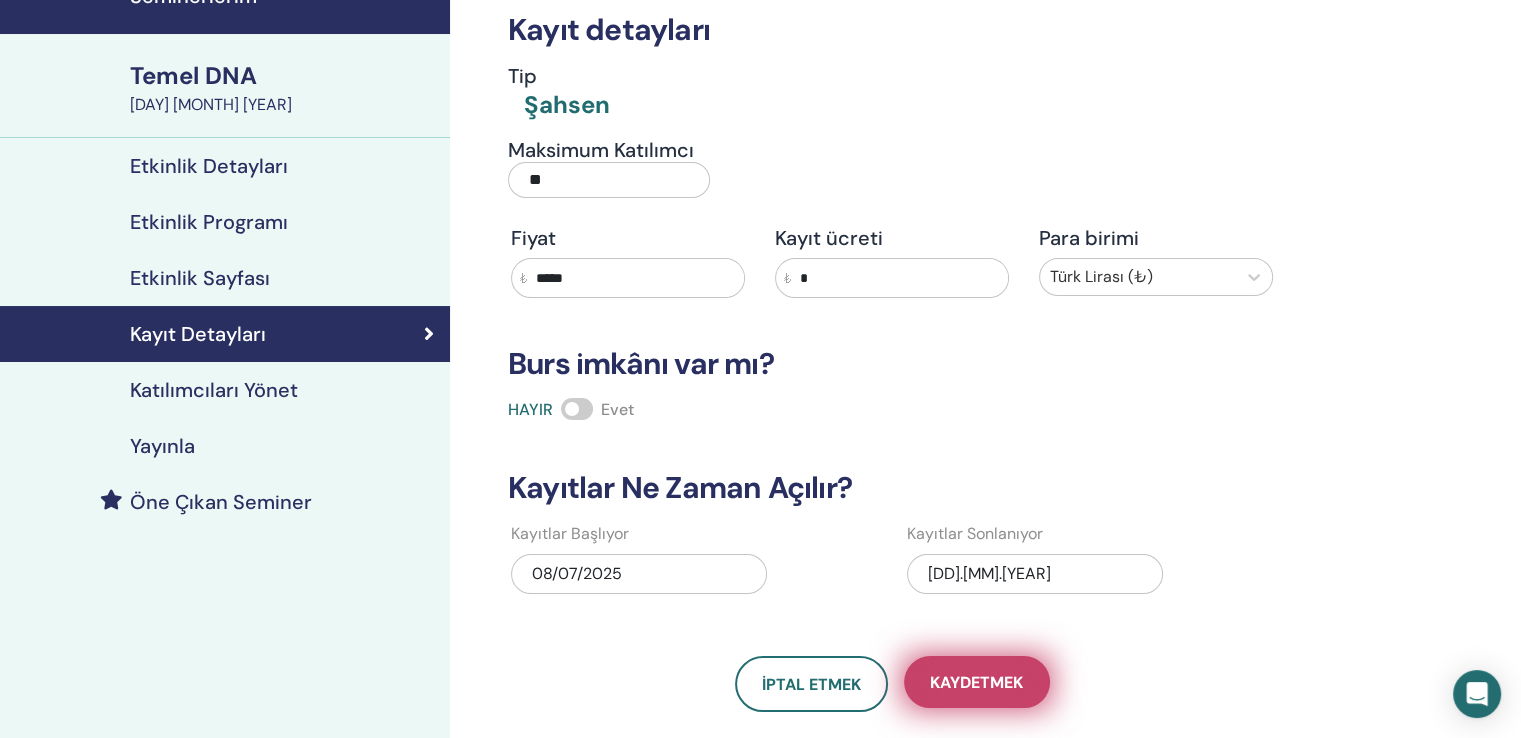 type on "**" 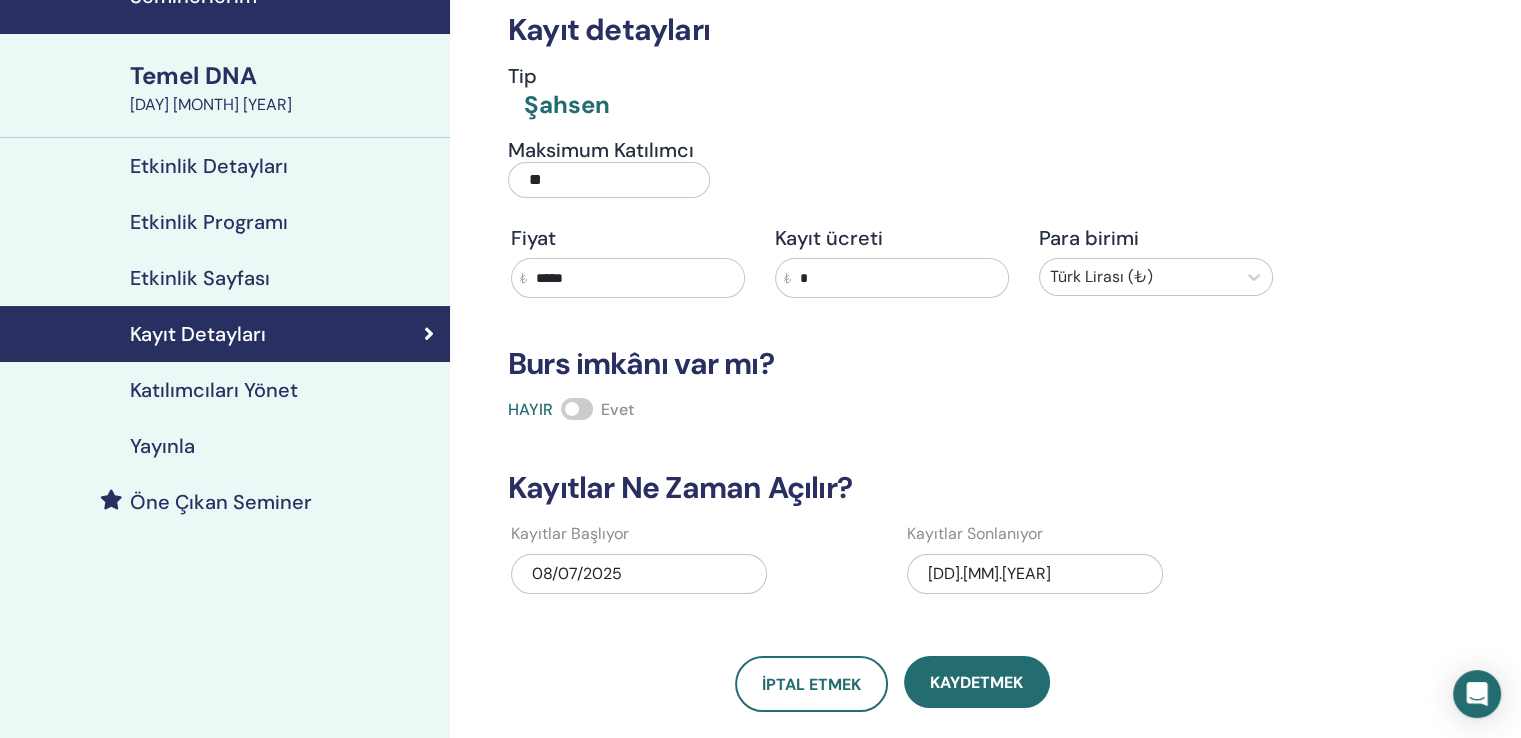 click on "Katılımcıları Yönet" at bounding box center (214, 390) 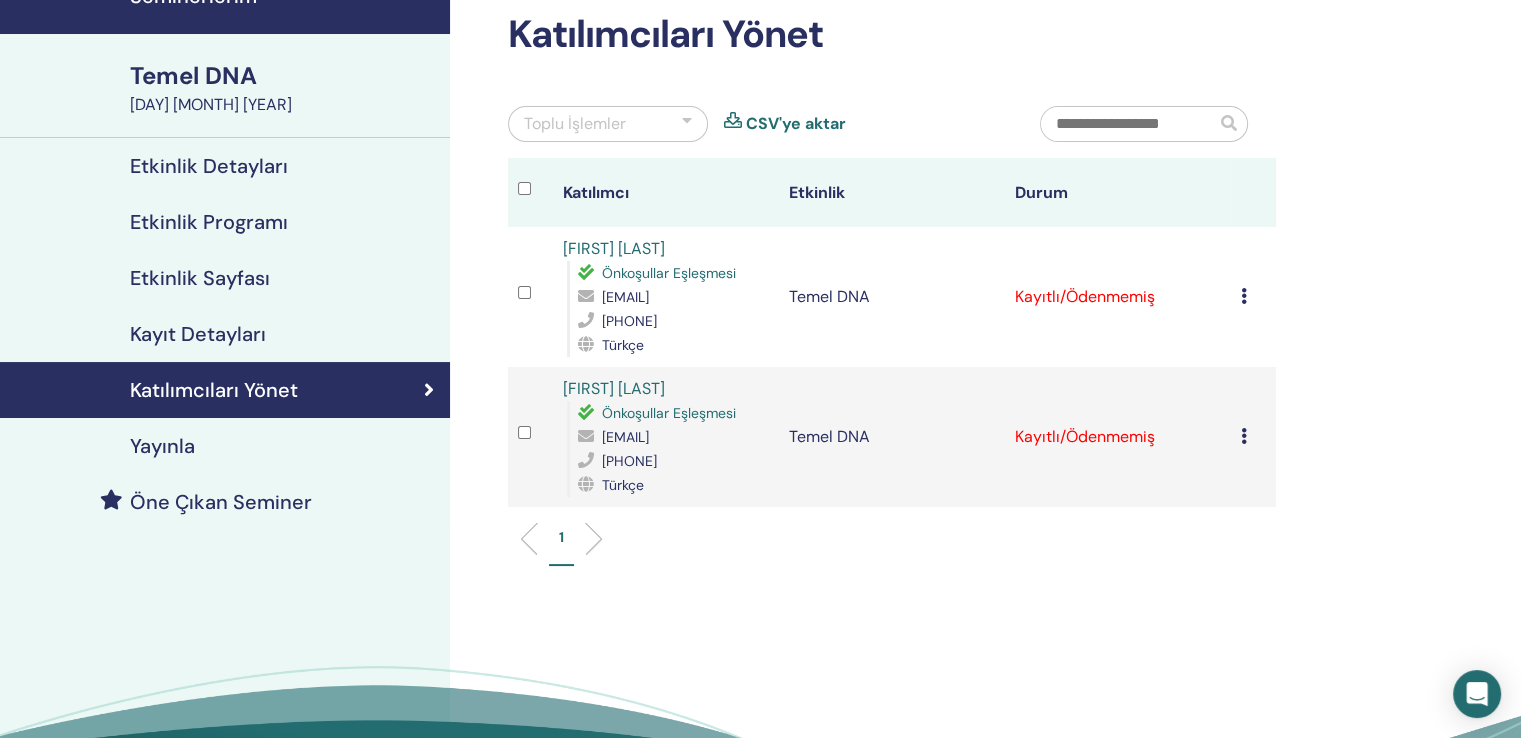 click on "Kayıt Detayları" at bounding box center [198, 334] 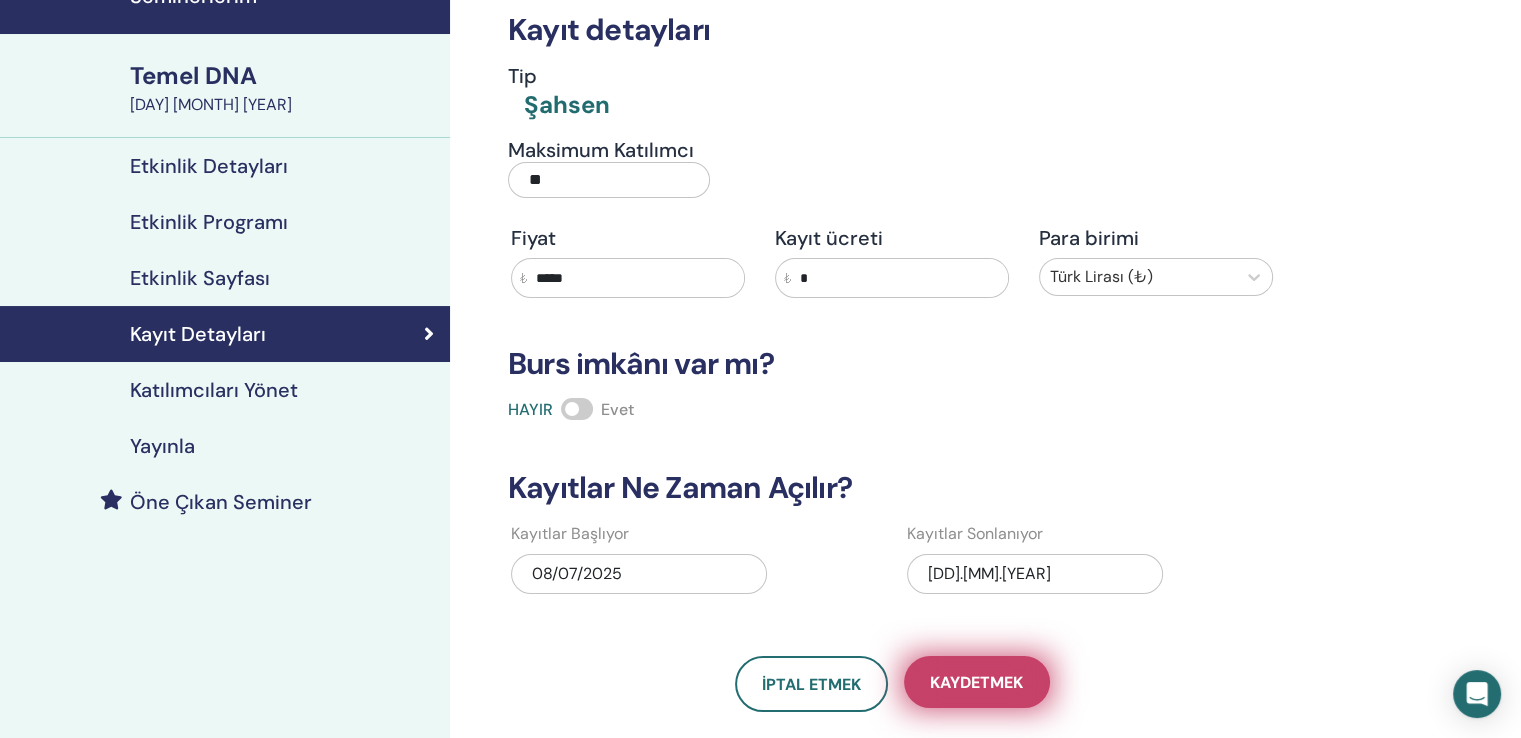 click on "Kaydetmek" at bounding box center (976, 682) 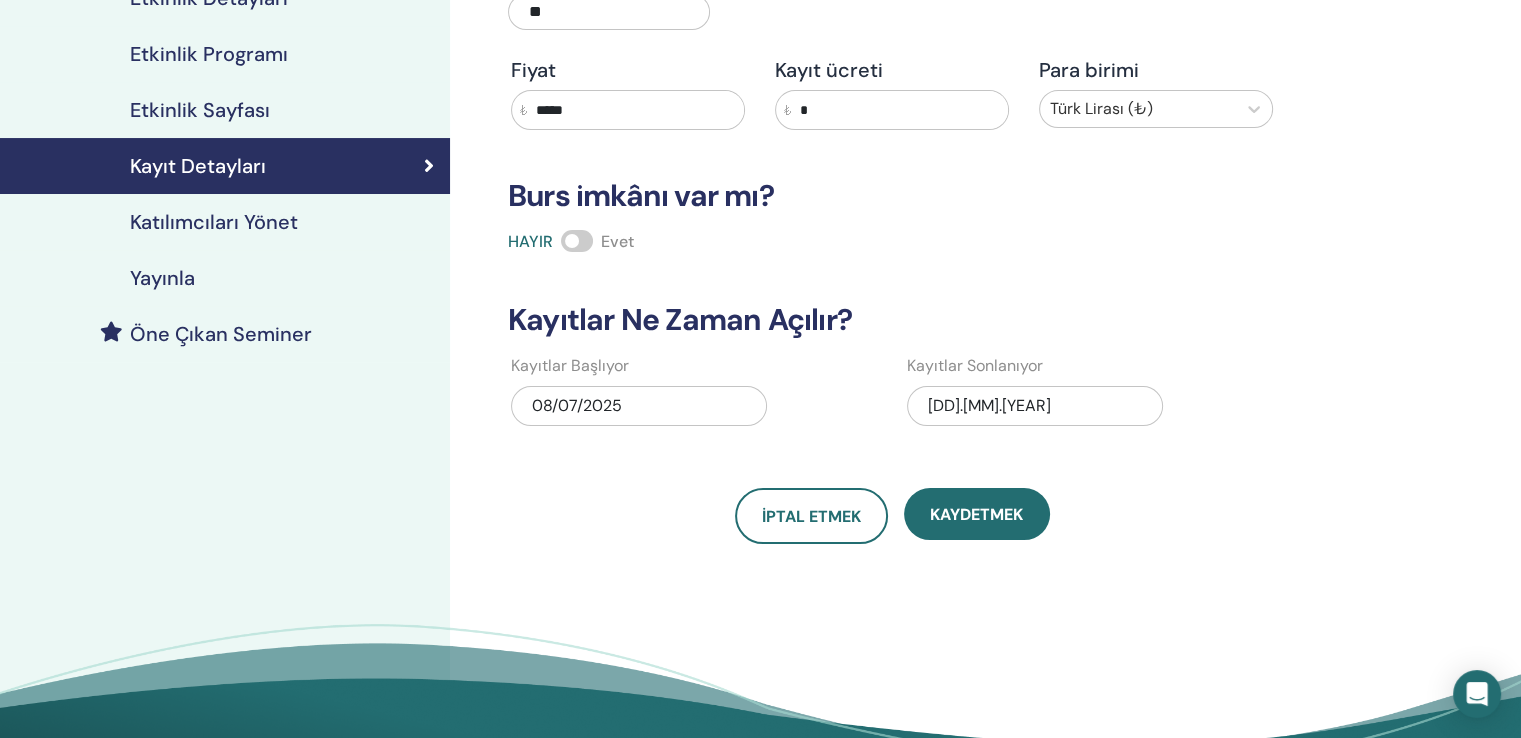 scroll, scrollTop: 200, scrollLeft: 0, axis: vertical 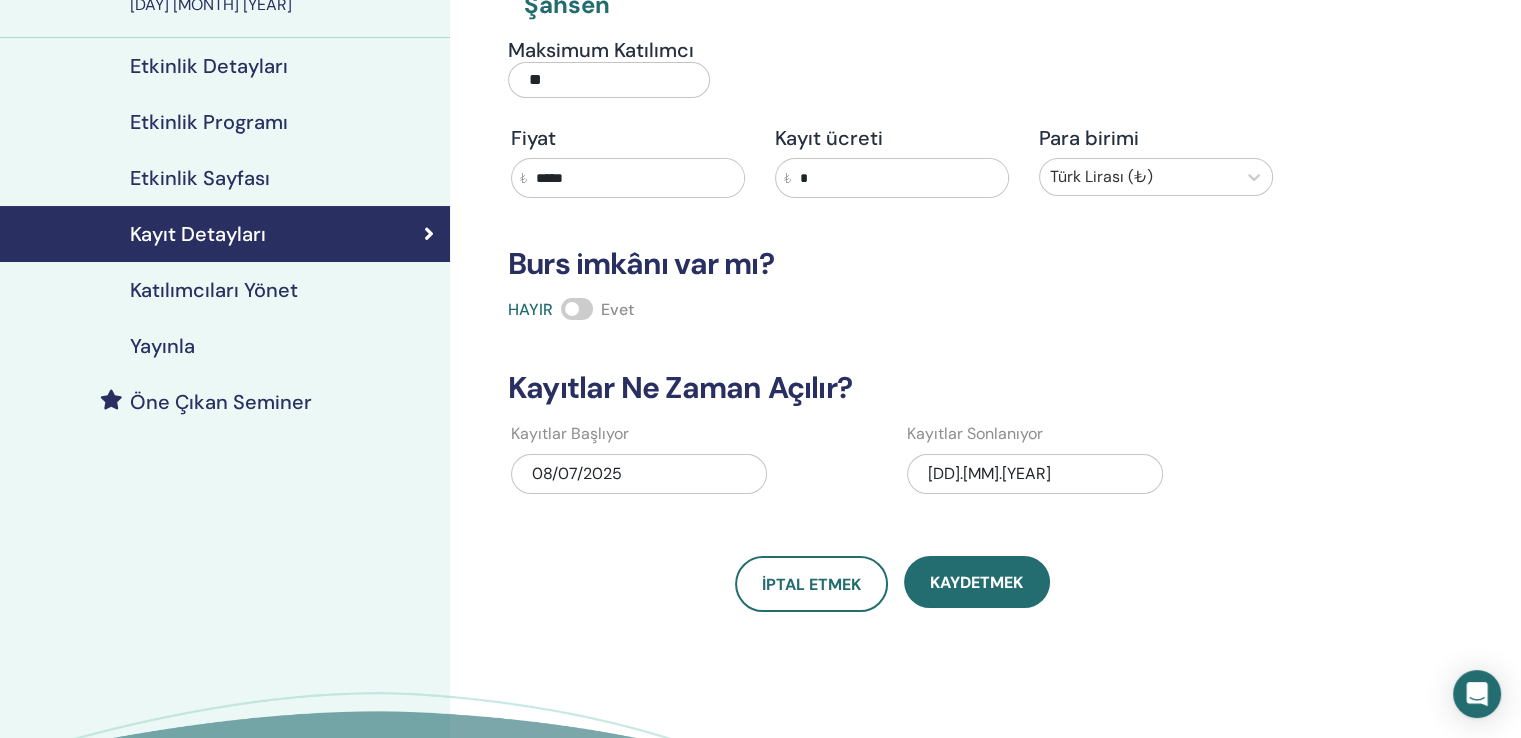 click on "Katılımcıları Yönet" at bounding box center [214, 290] 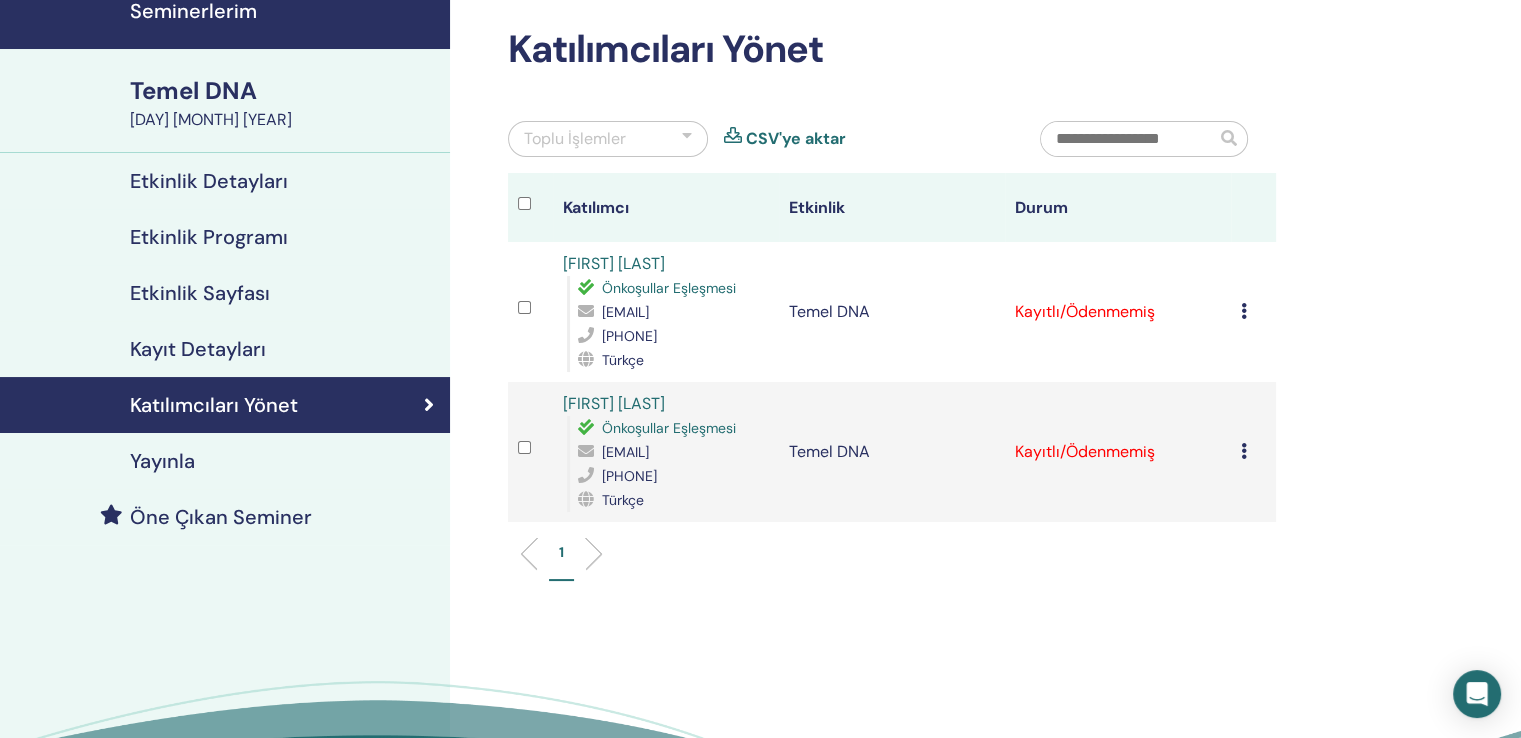 scroll, scrollTop: 0, scrollLeft: 0, axis: both 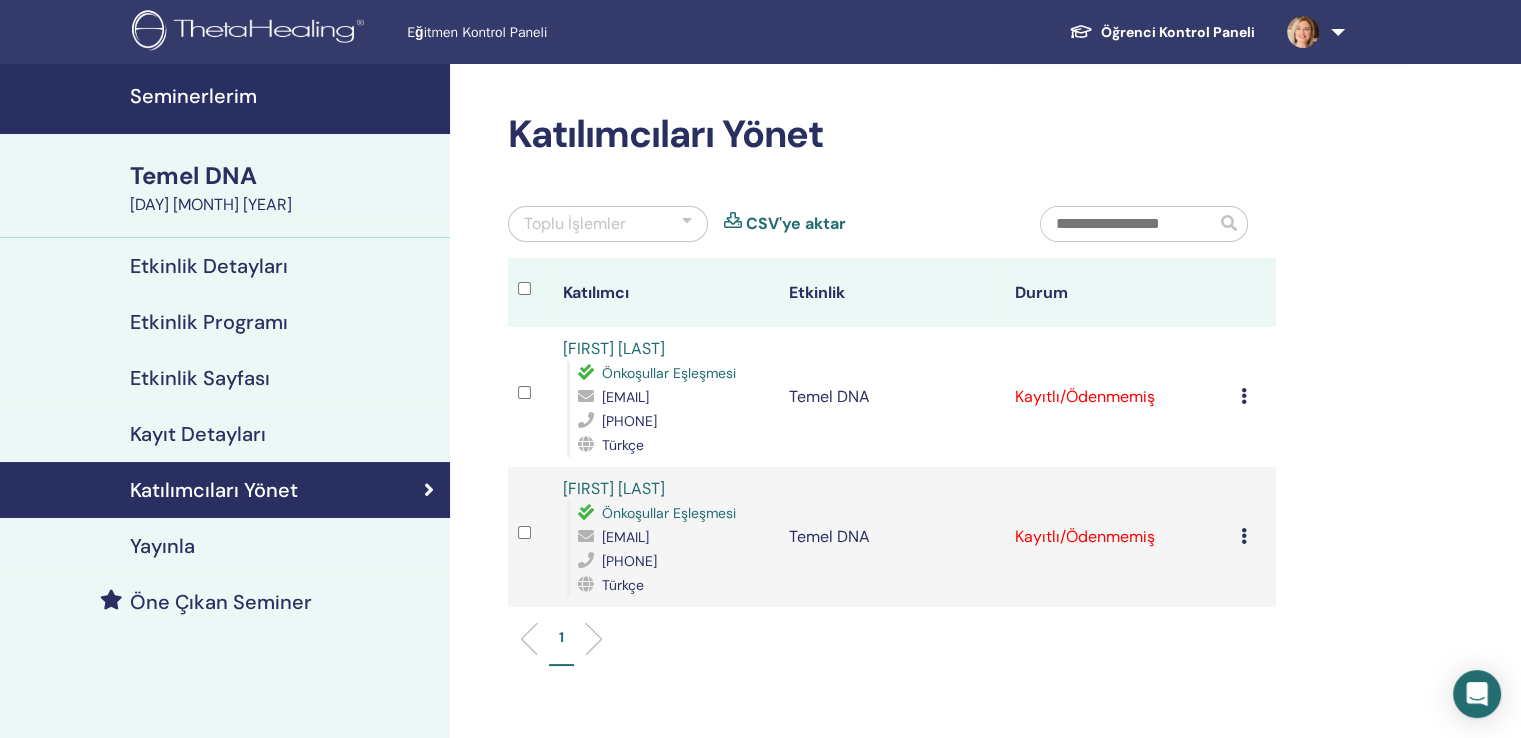 click on "Öğrenci Kontrol Paneli" at bounding box center (1178, 32) 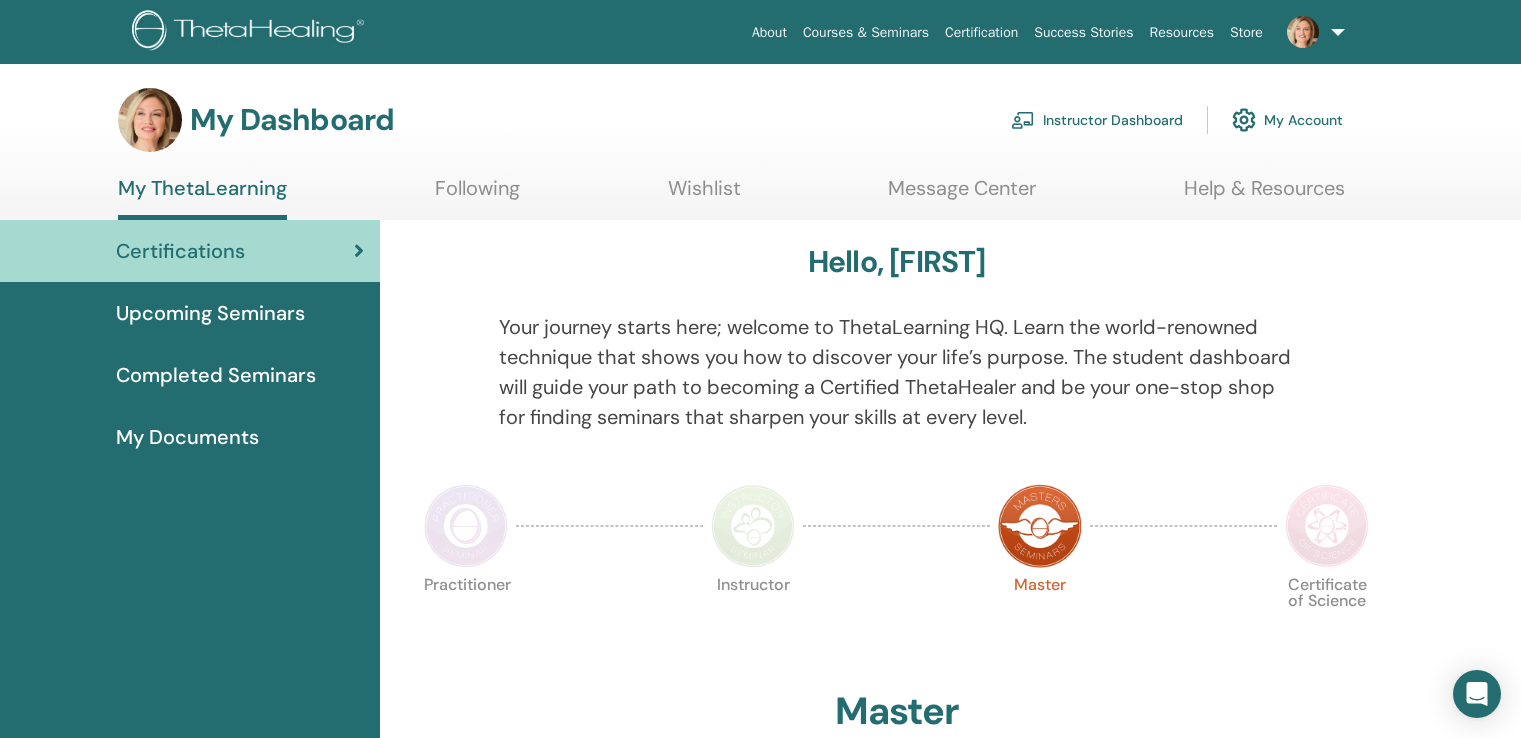scroll, scrollTop: 0, scrollLeft: 0, axis: both 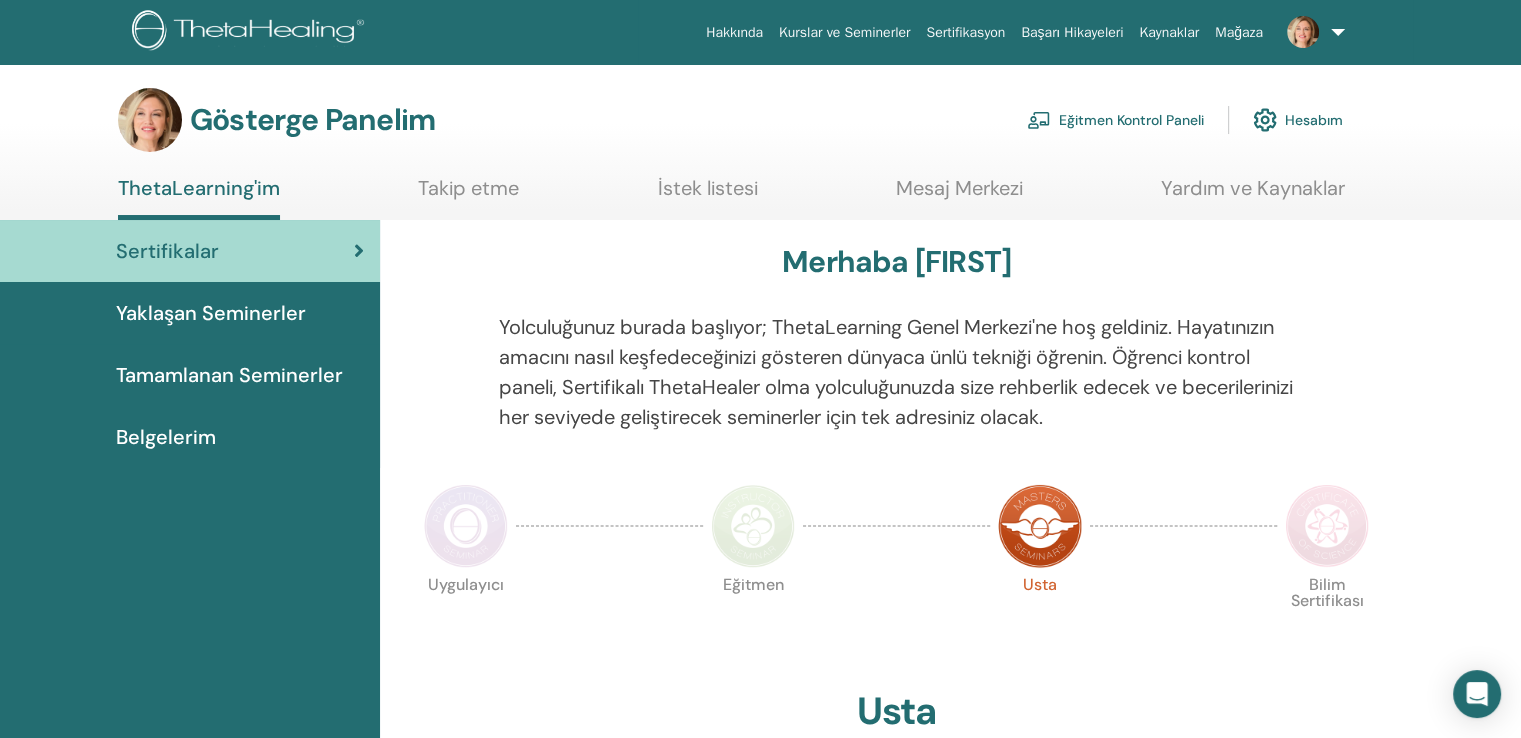 click on "Eğitmen Kontrol Paneli" at bounding box center [1131, 121] 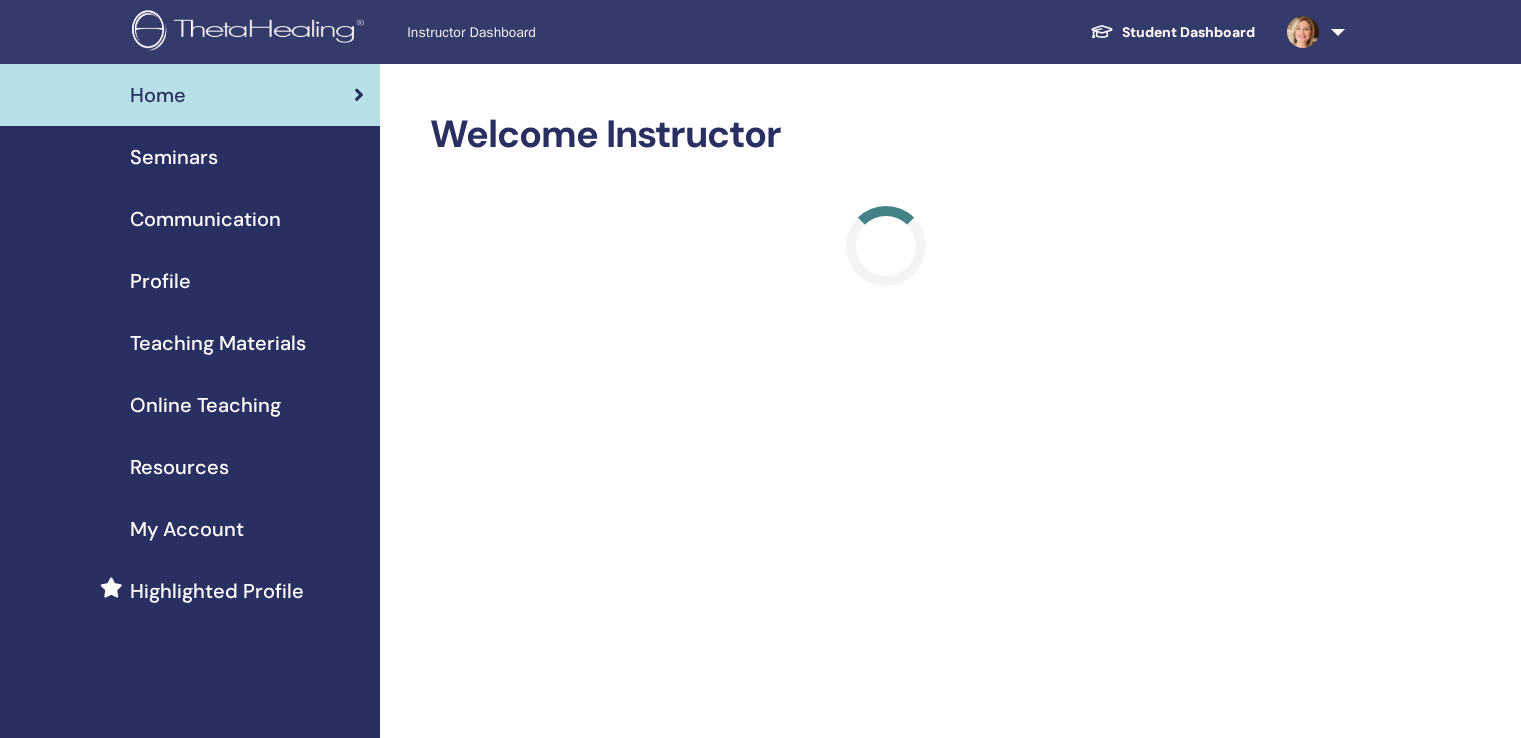 scroll, scrollTop: 0, scrollLeft: 0, axis: both 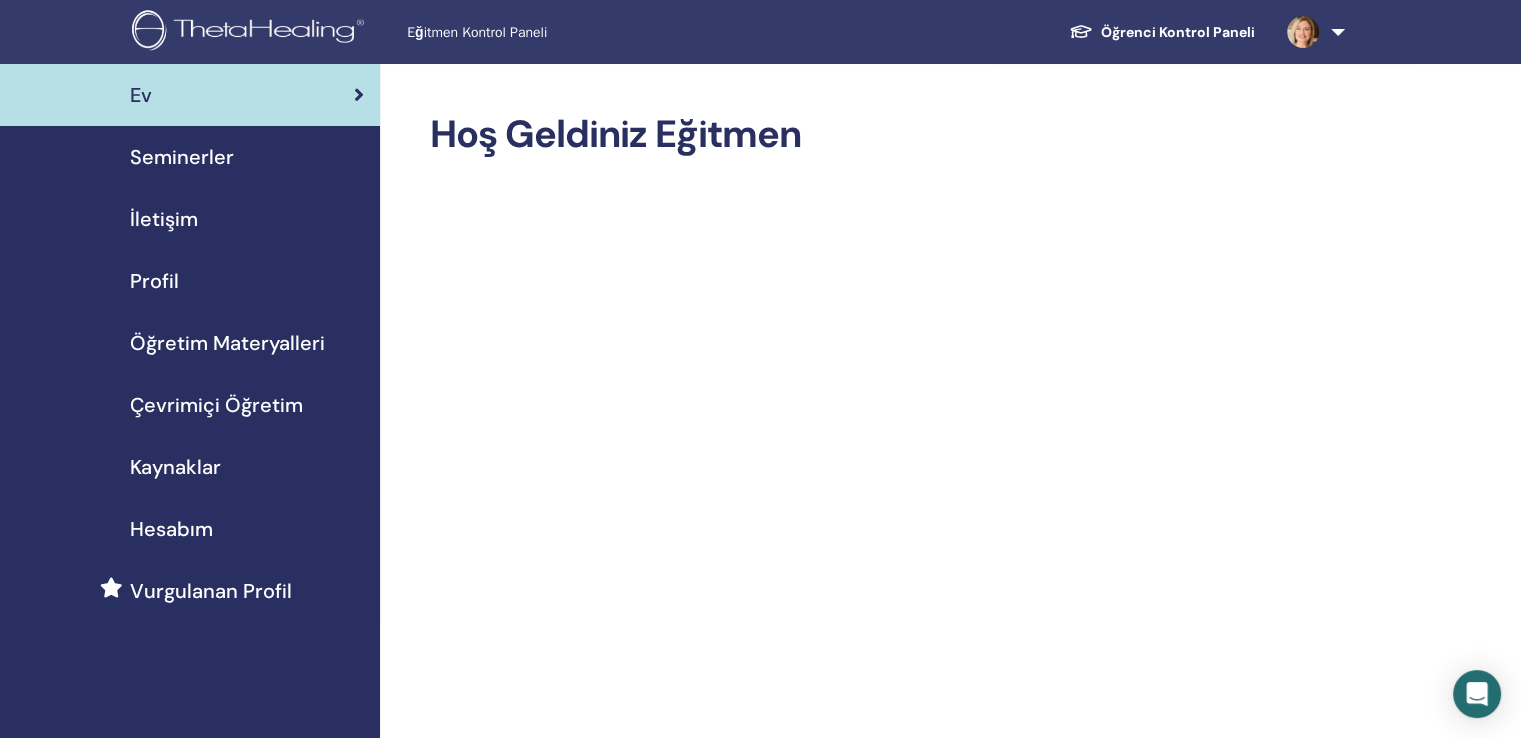 click on "Seminerler" at bounding box center [182, 157] 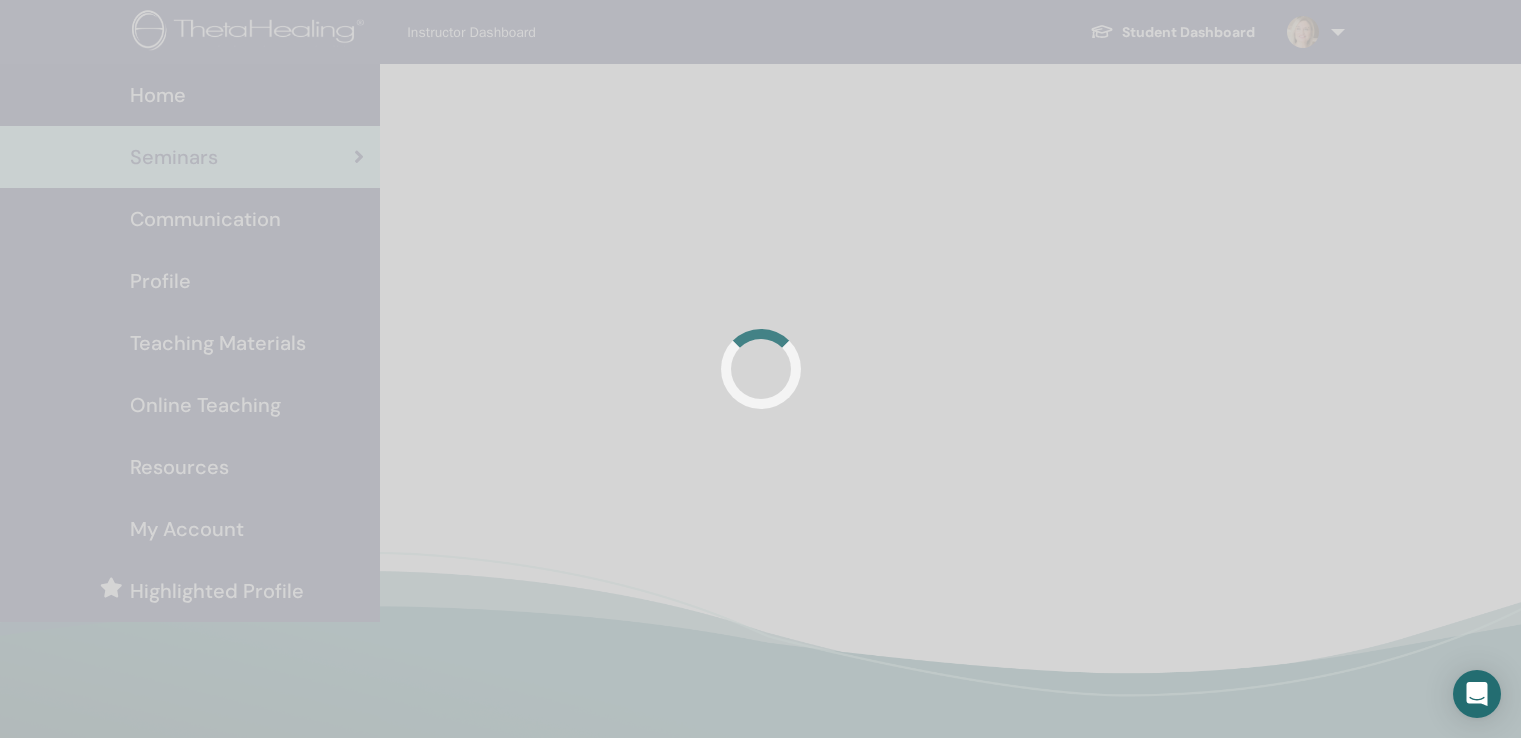 scroll, scrollTop: 0, scrollLeft: 0, axis: both 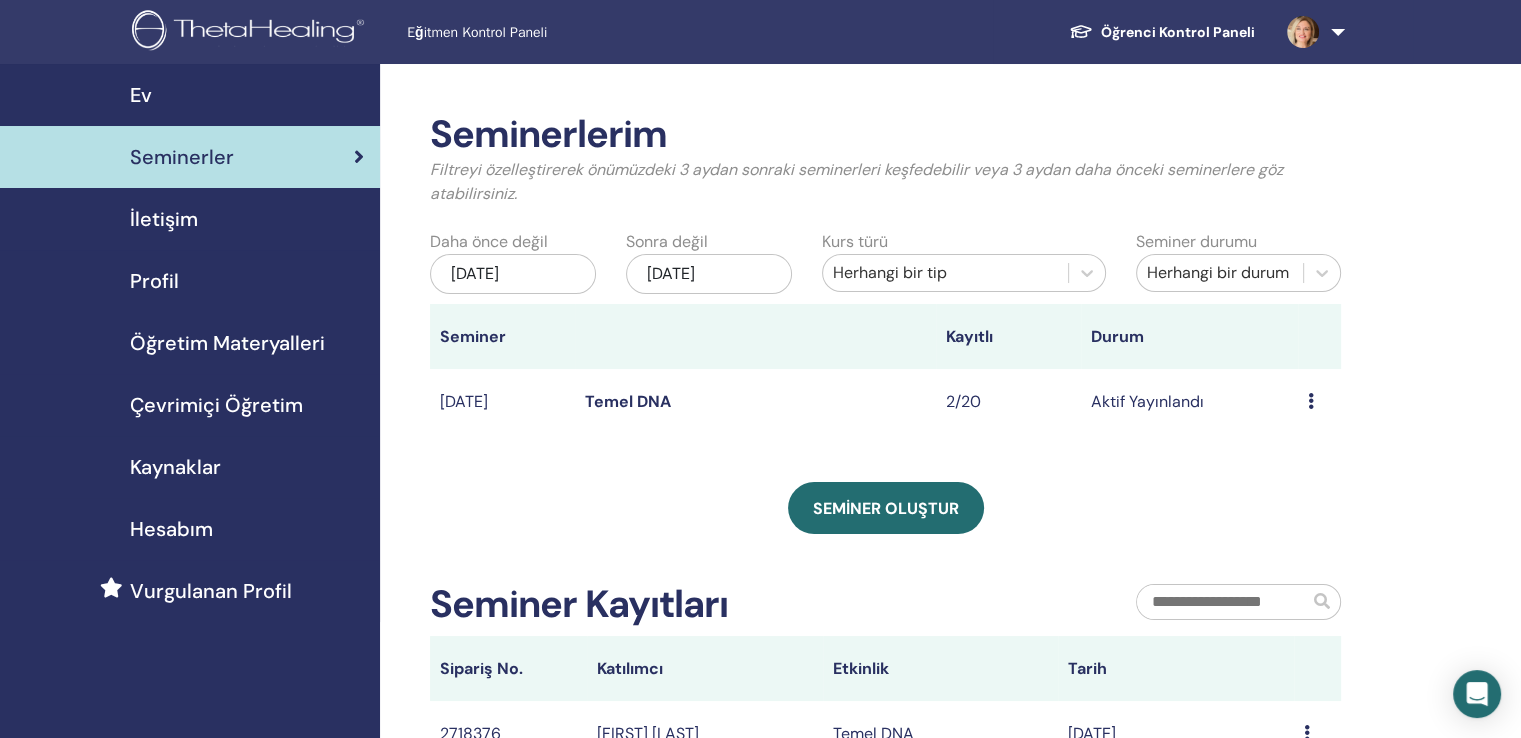 click at bounding box center (1311, 401) 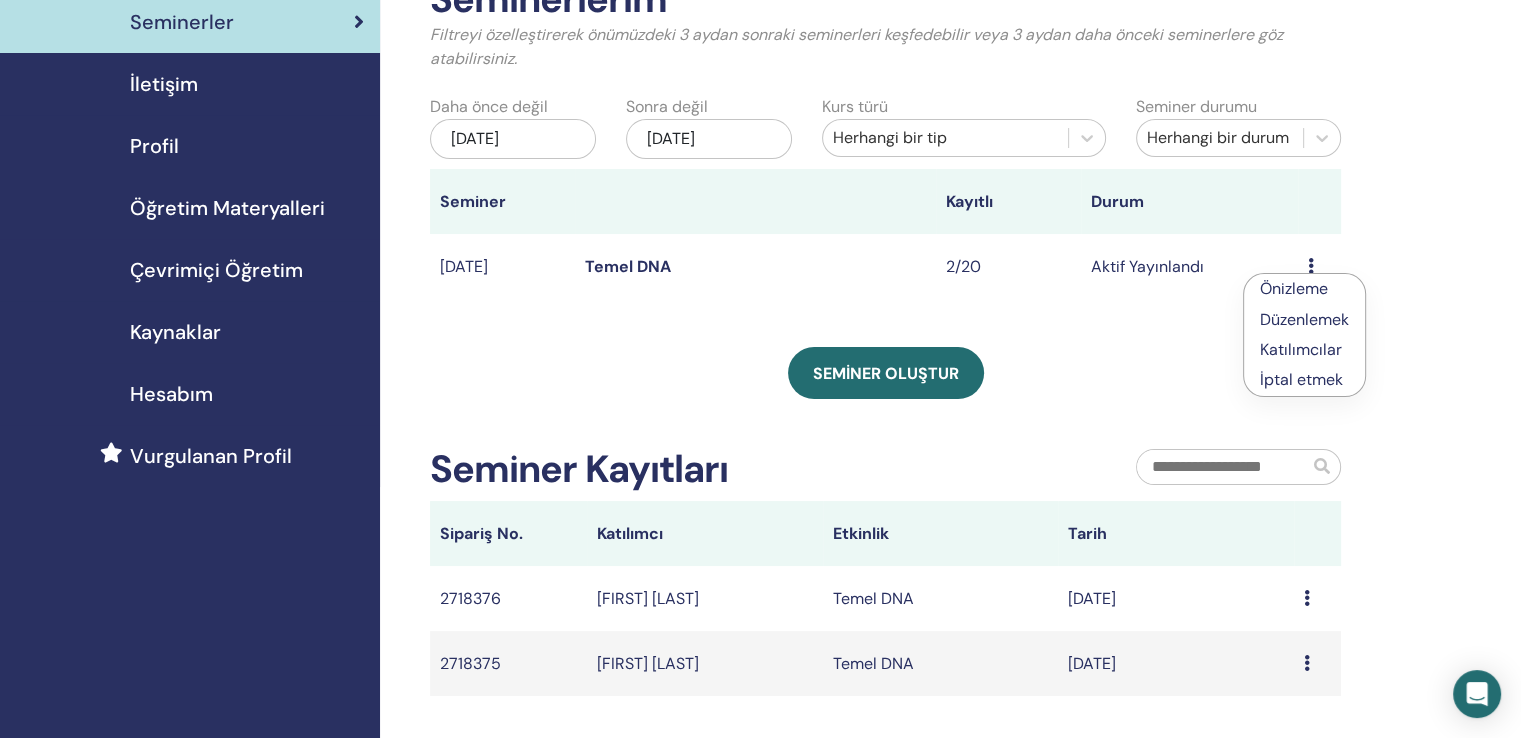 scroll, scrollTop: 100, scrollLeft: 0, axis: vertical 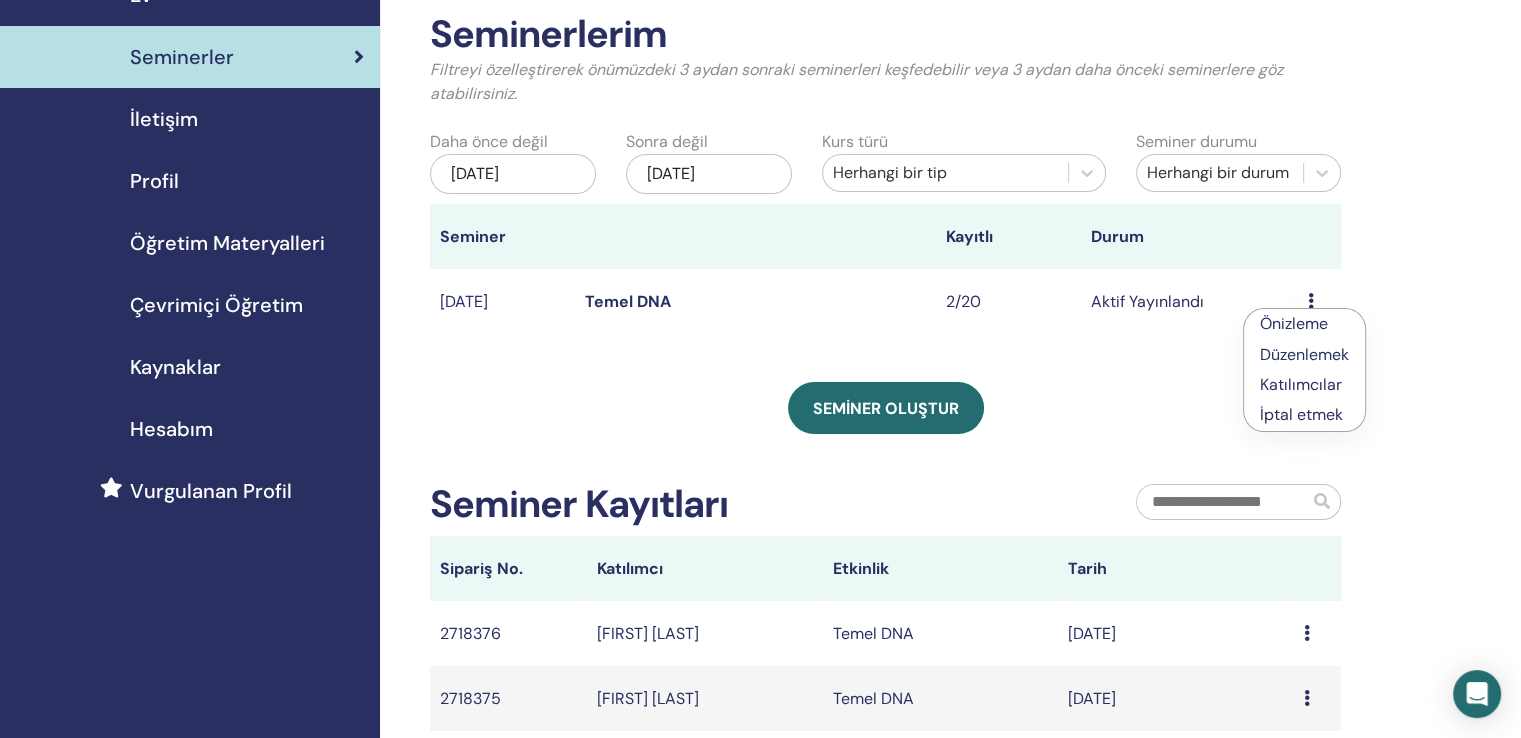 click on "Katılımcılar" at bounding box center (1301, 384) 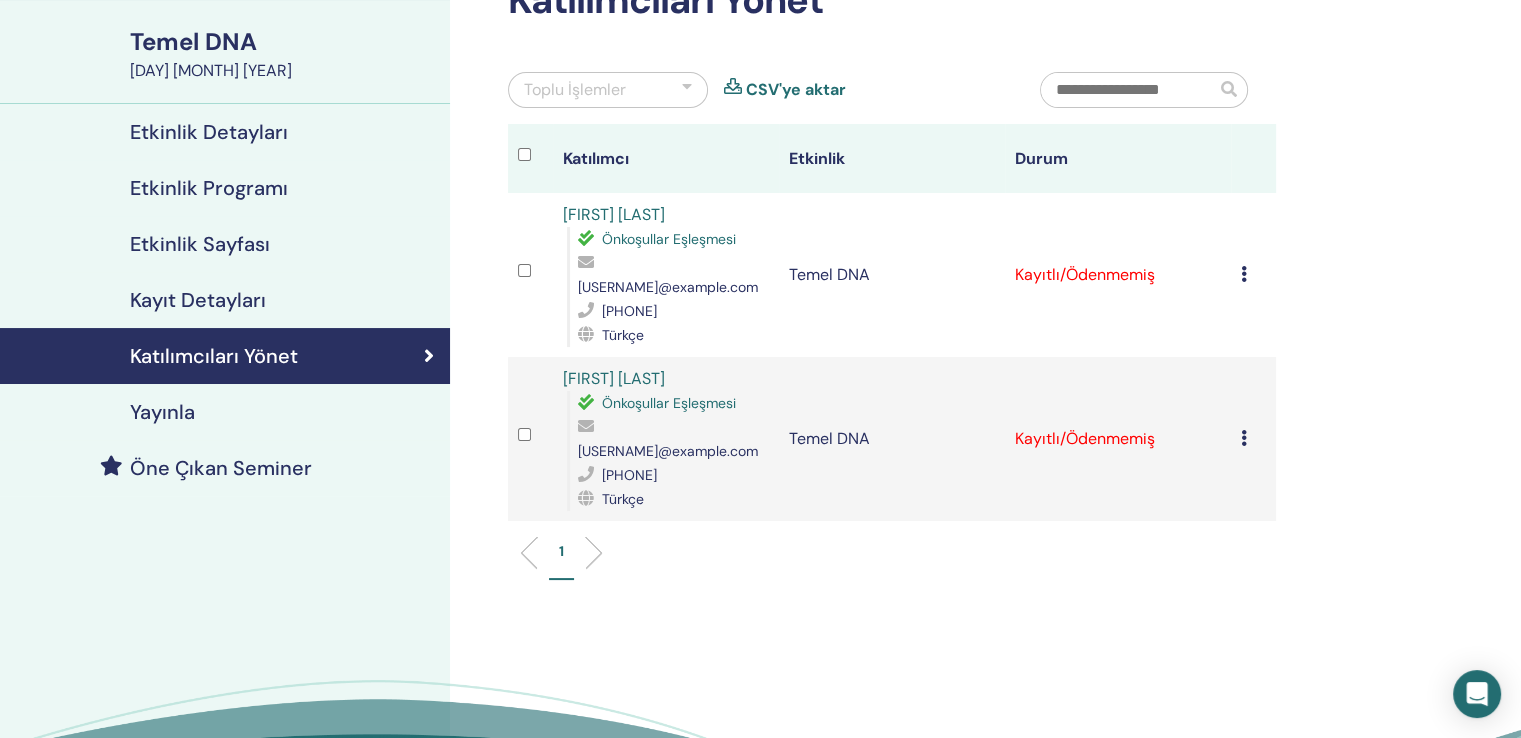 scroll, scrollTop: 0, scrollLeft: 0, axis: both 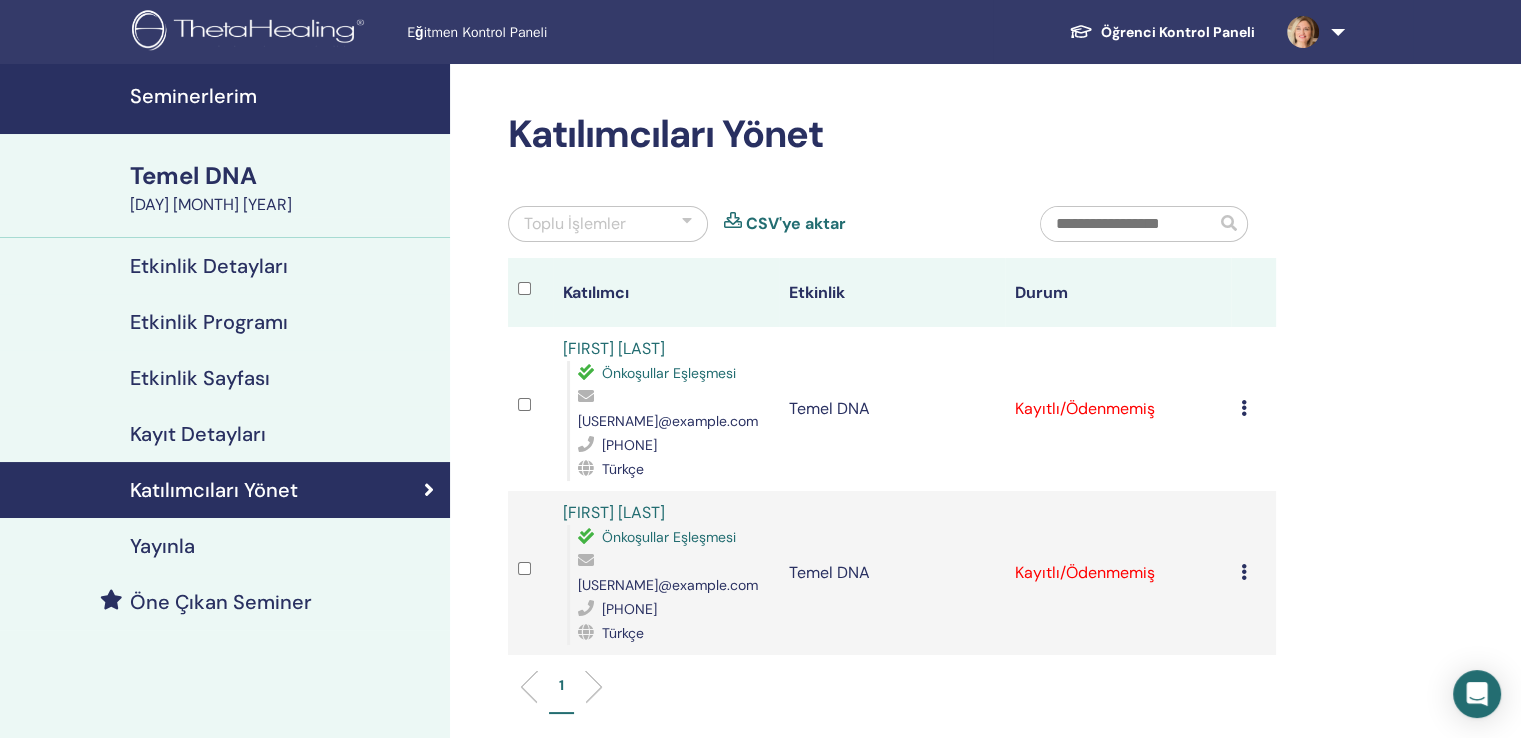 click at bounding box center (1312, 32) 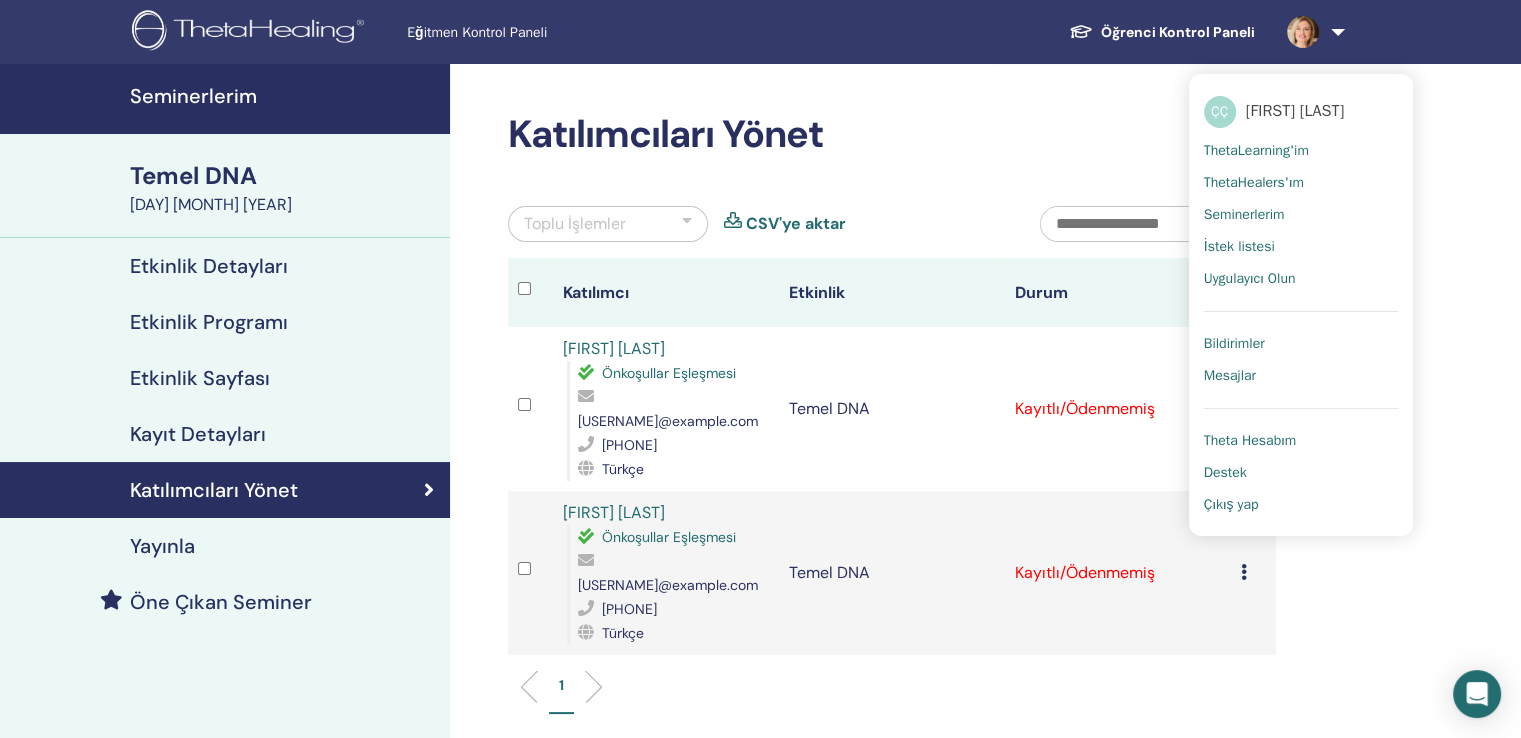click on "Seminerlerim" at bounding box center (1244, 214) 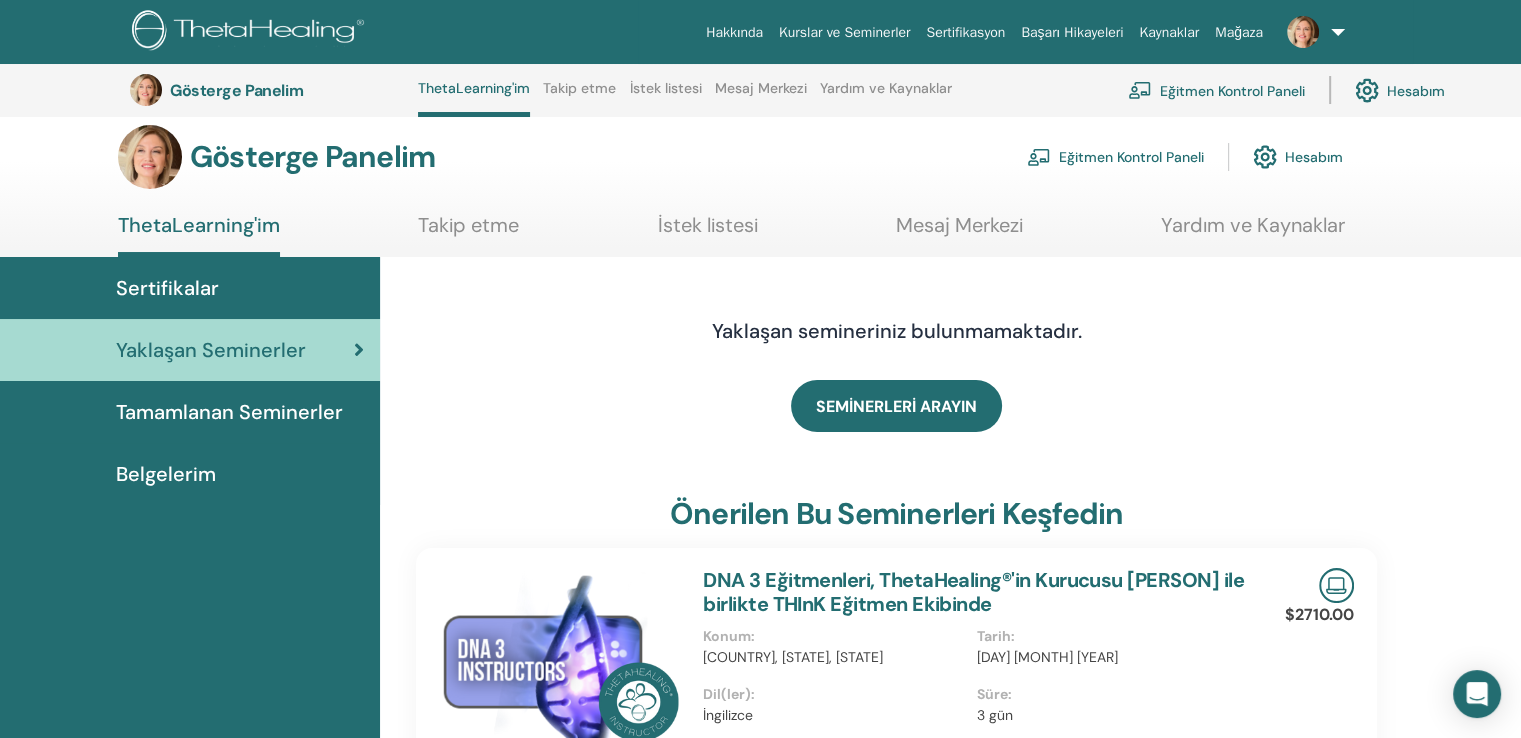 scroll, scrollTop: 0, scrollLeft: 0, axis: both 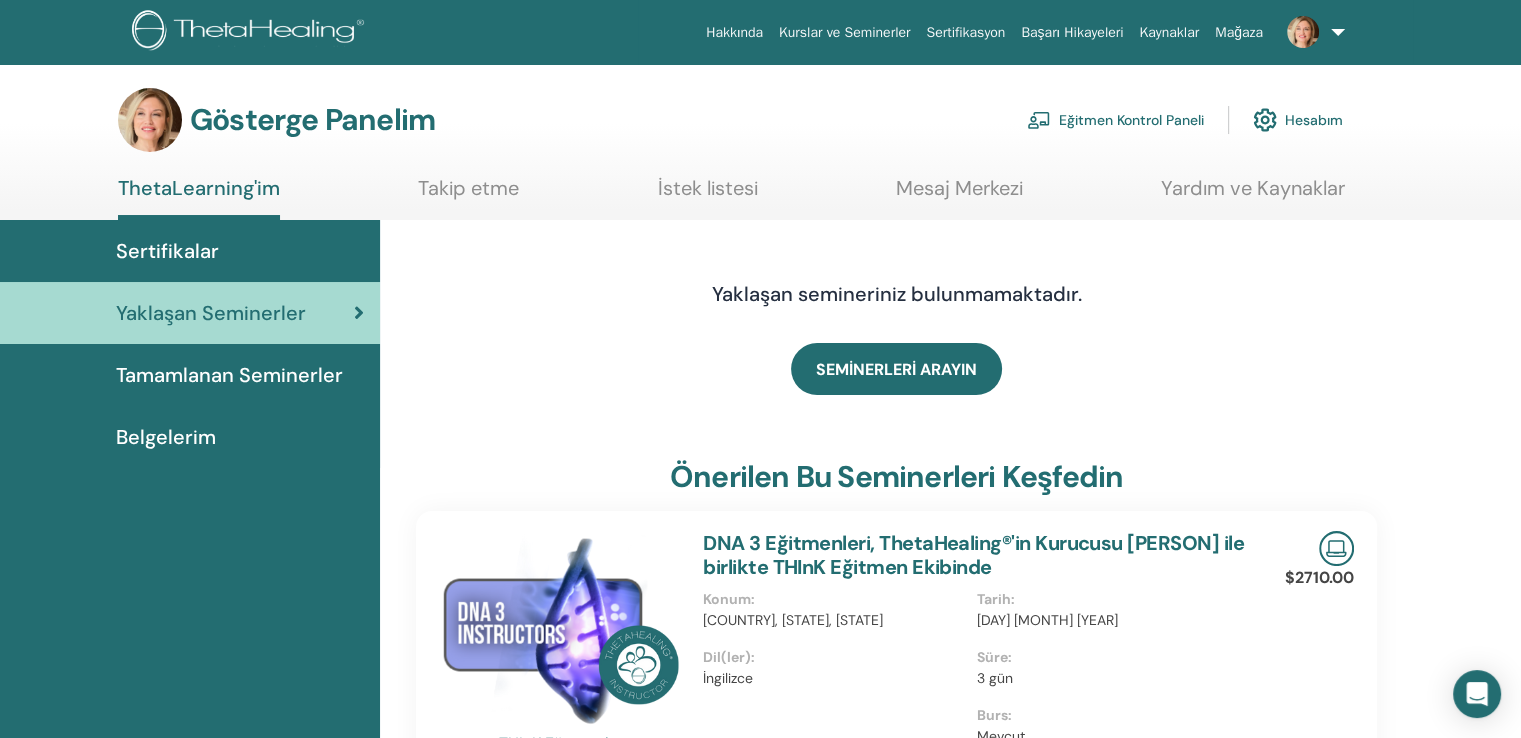 click at bounding box center (1312, 32) 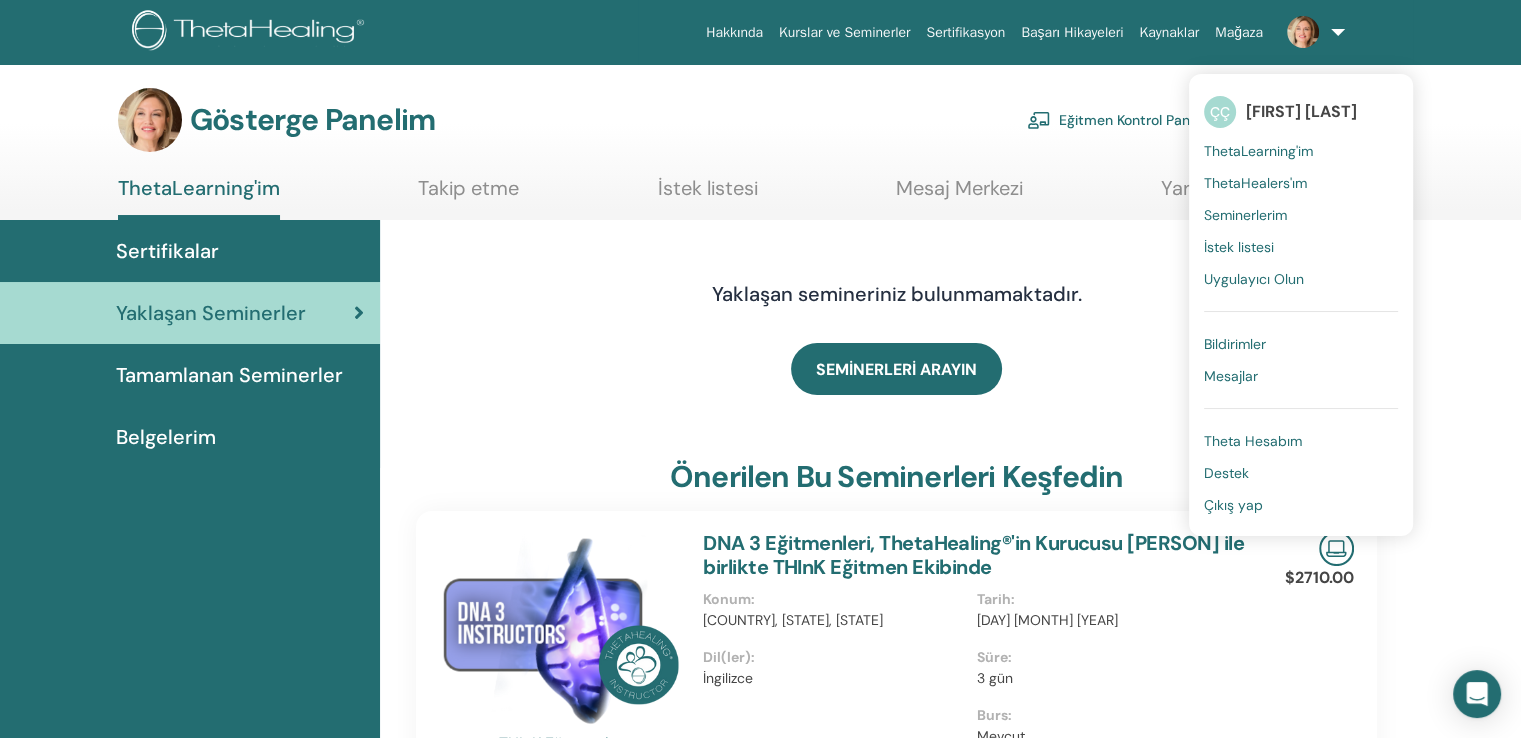 click on "ThetaHealers'ım" at bounding box center (1255, 183) 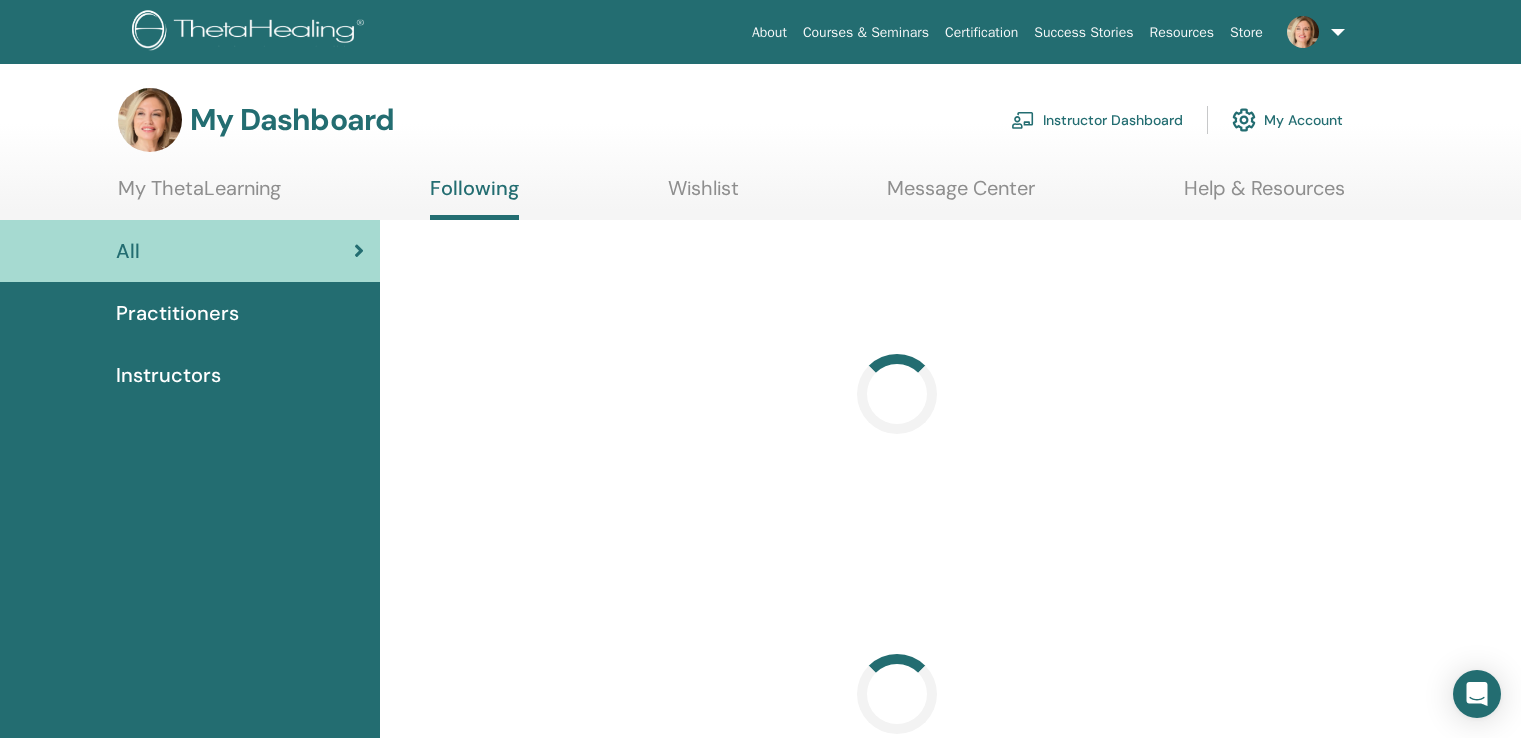 scroll, scrollTop: 0, scrollLeft: 0, axis: both 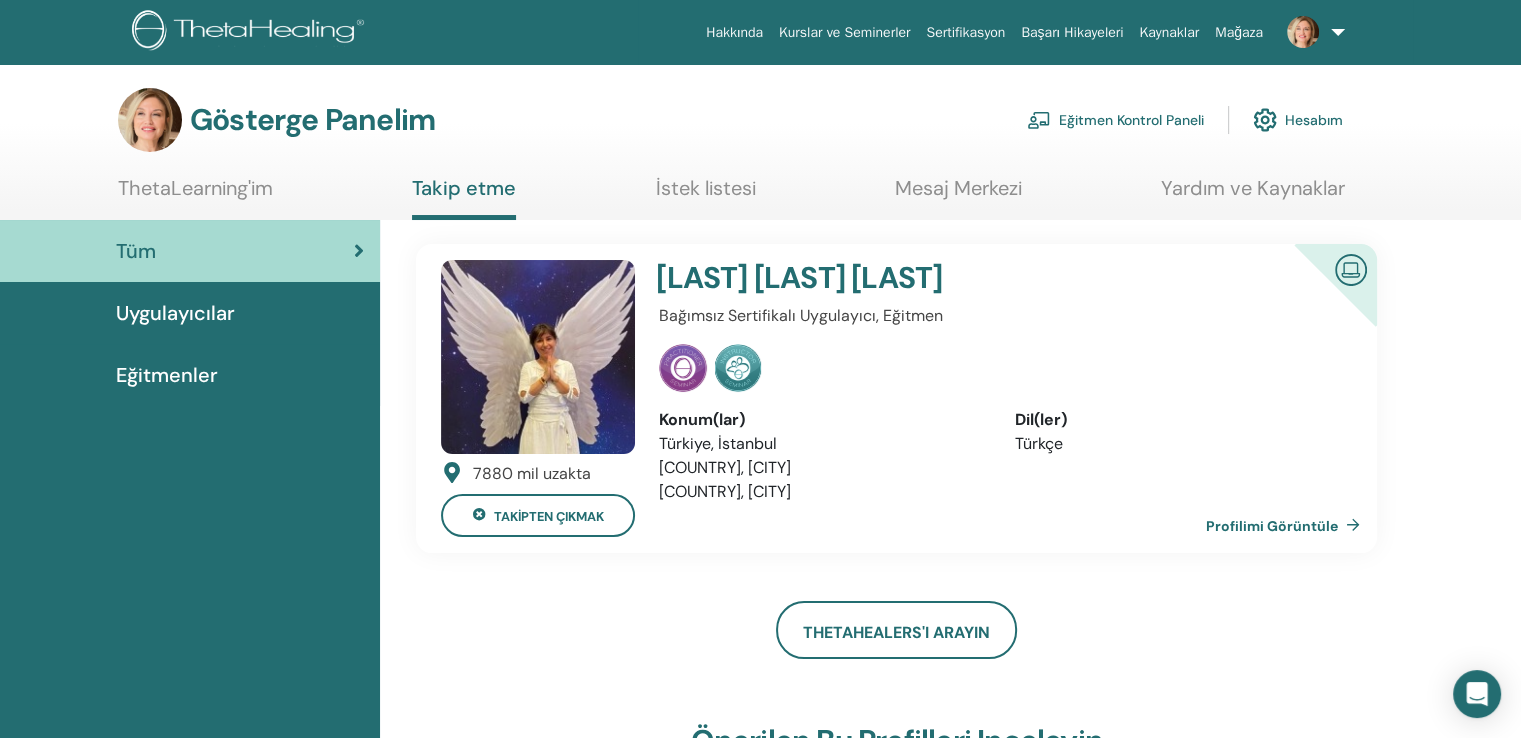click at bounding box center [1312, 32] 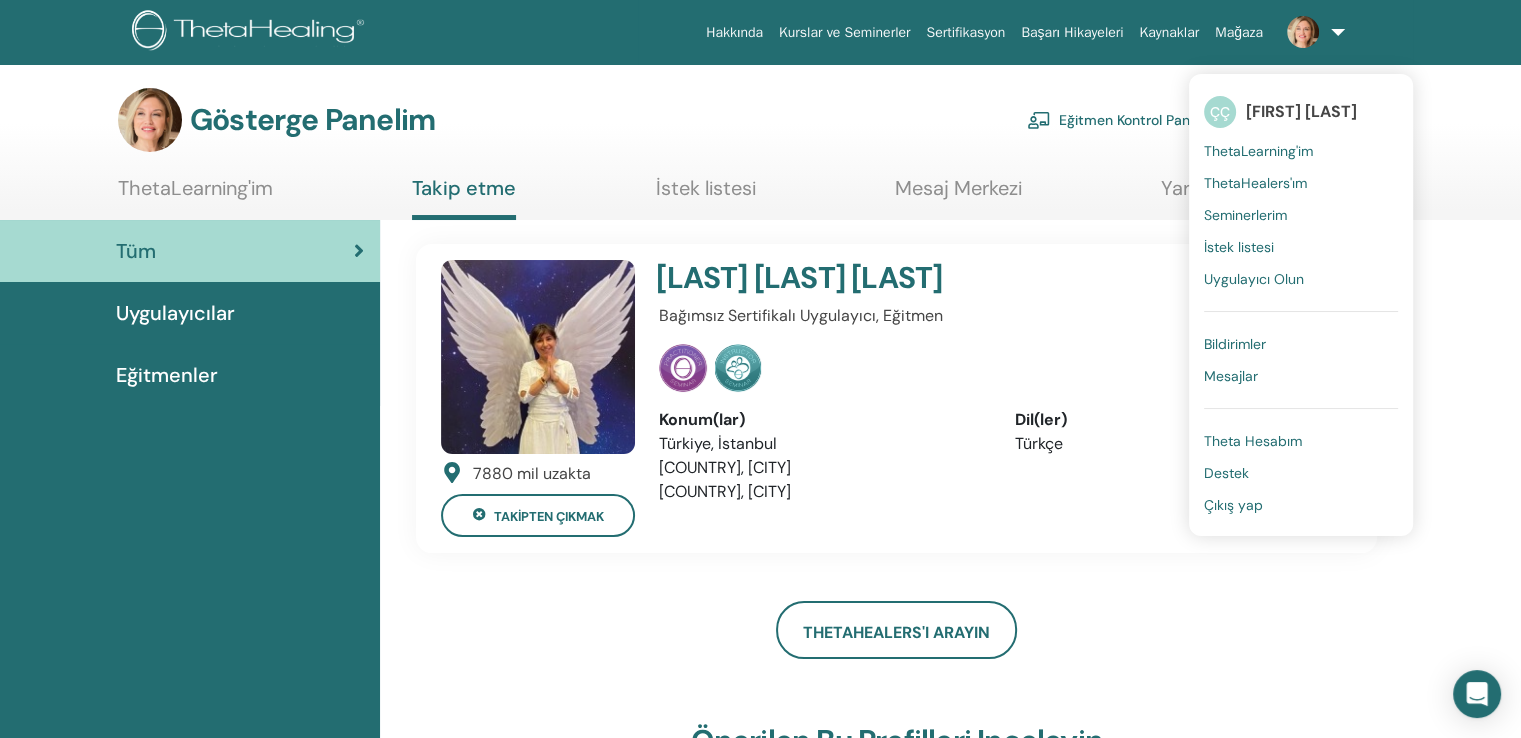 click on "ThetaLearning'im" at bounding box center [1258, 151] 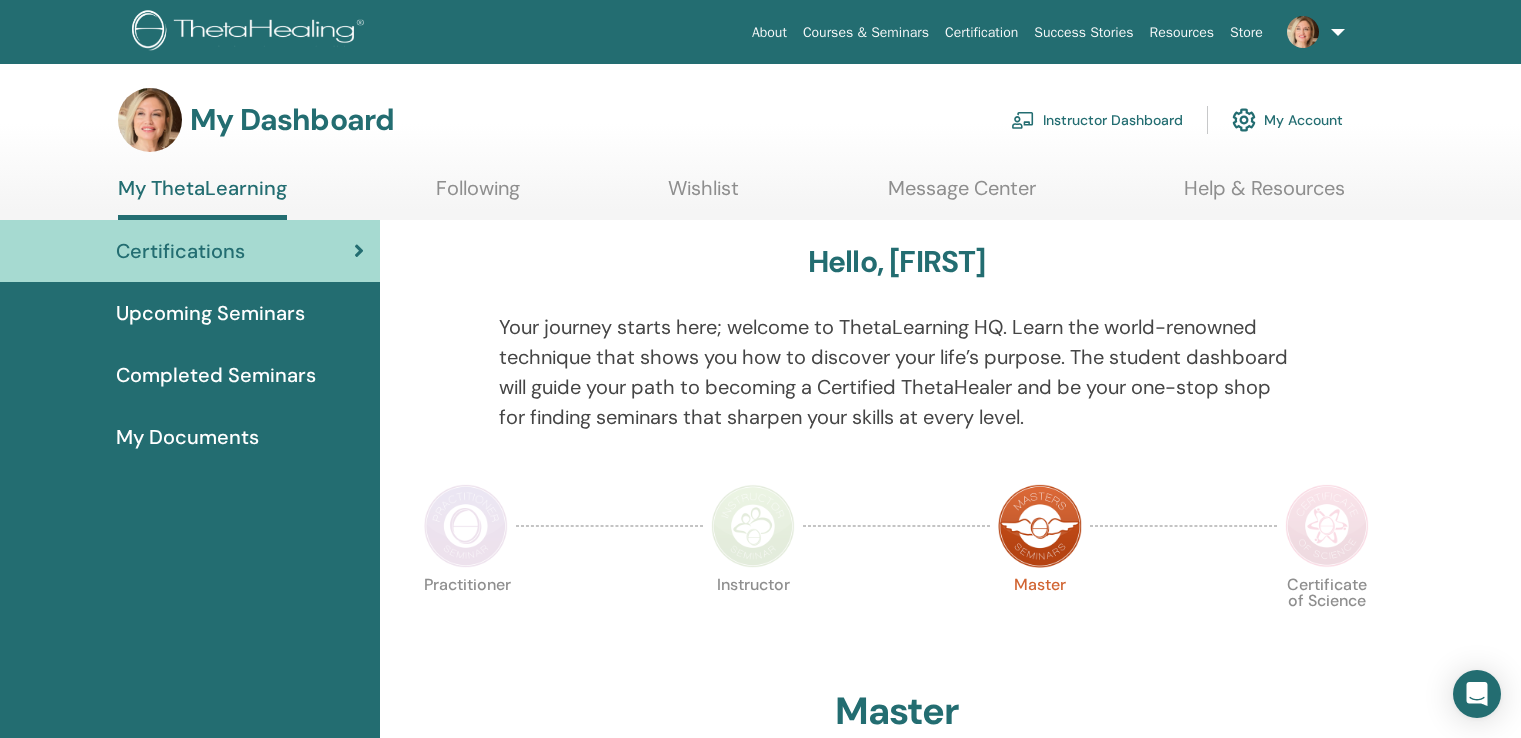 scroll, scrollTop: 0, scrollLeft: 0, axis: both 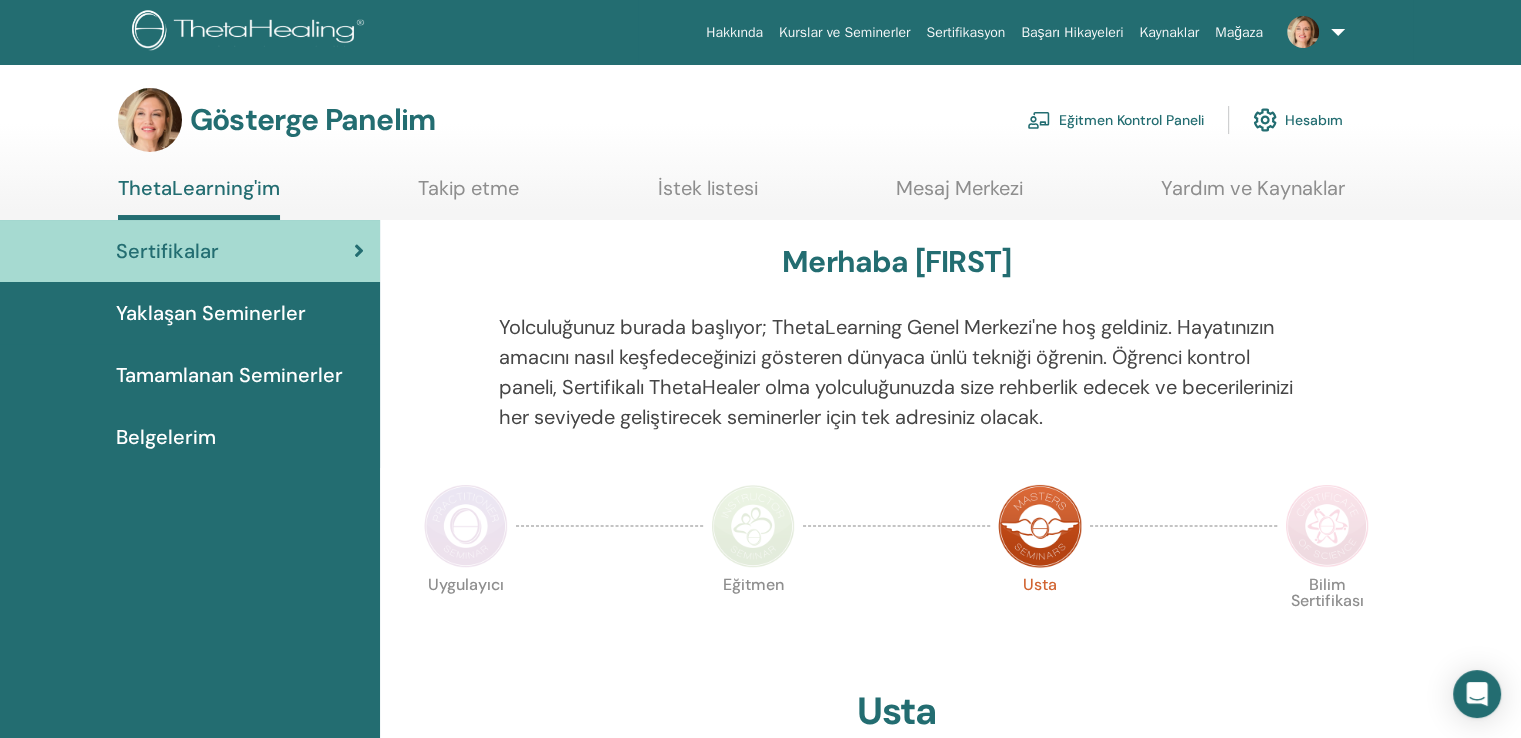 click on "Eğitmen Kontrol Paneli" at bounding box center (1131, 121) 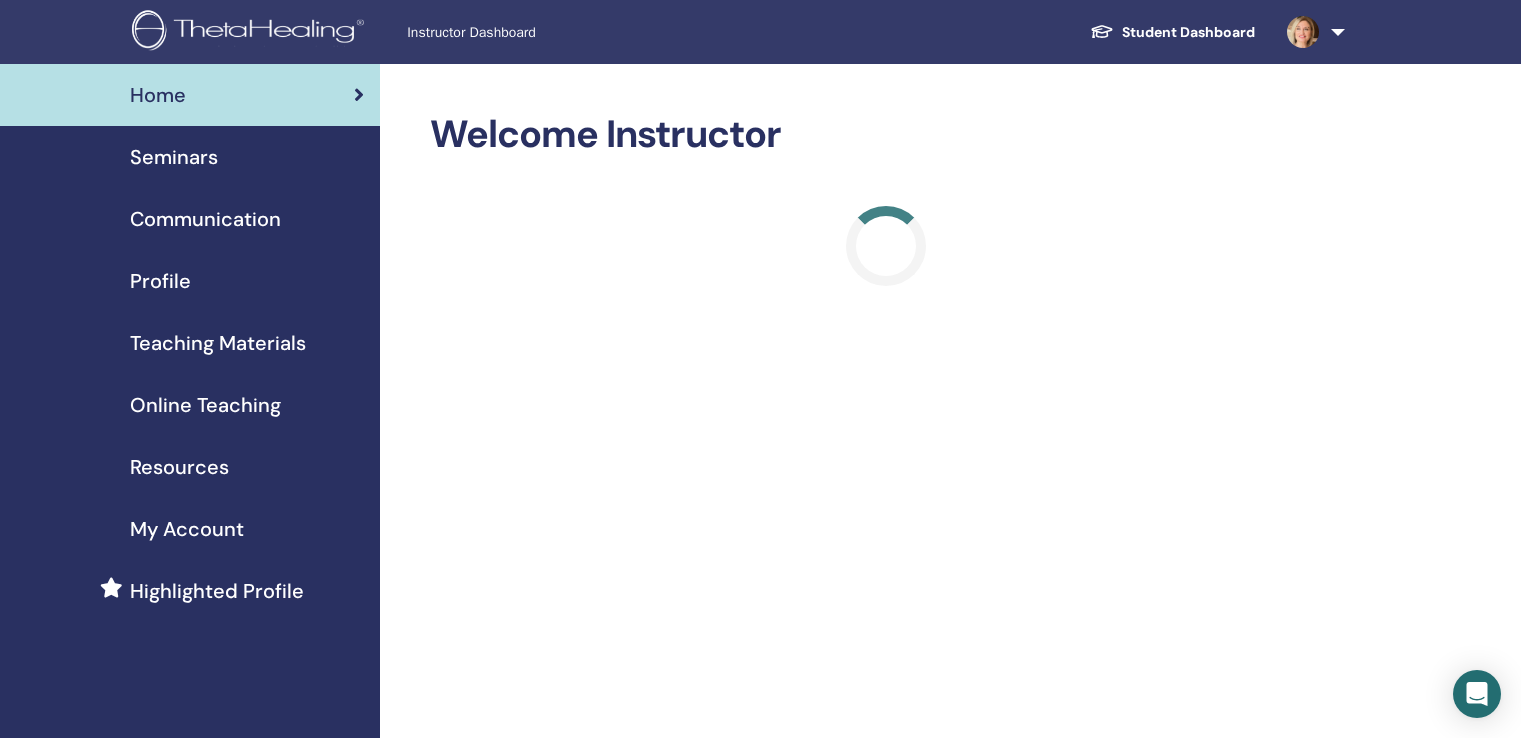 scroll, scrollTop: 0, scrollLeft: 0, axis: both 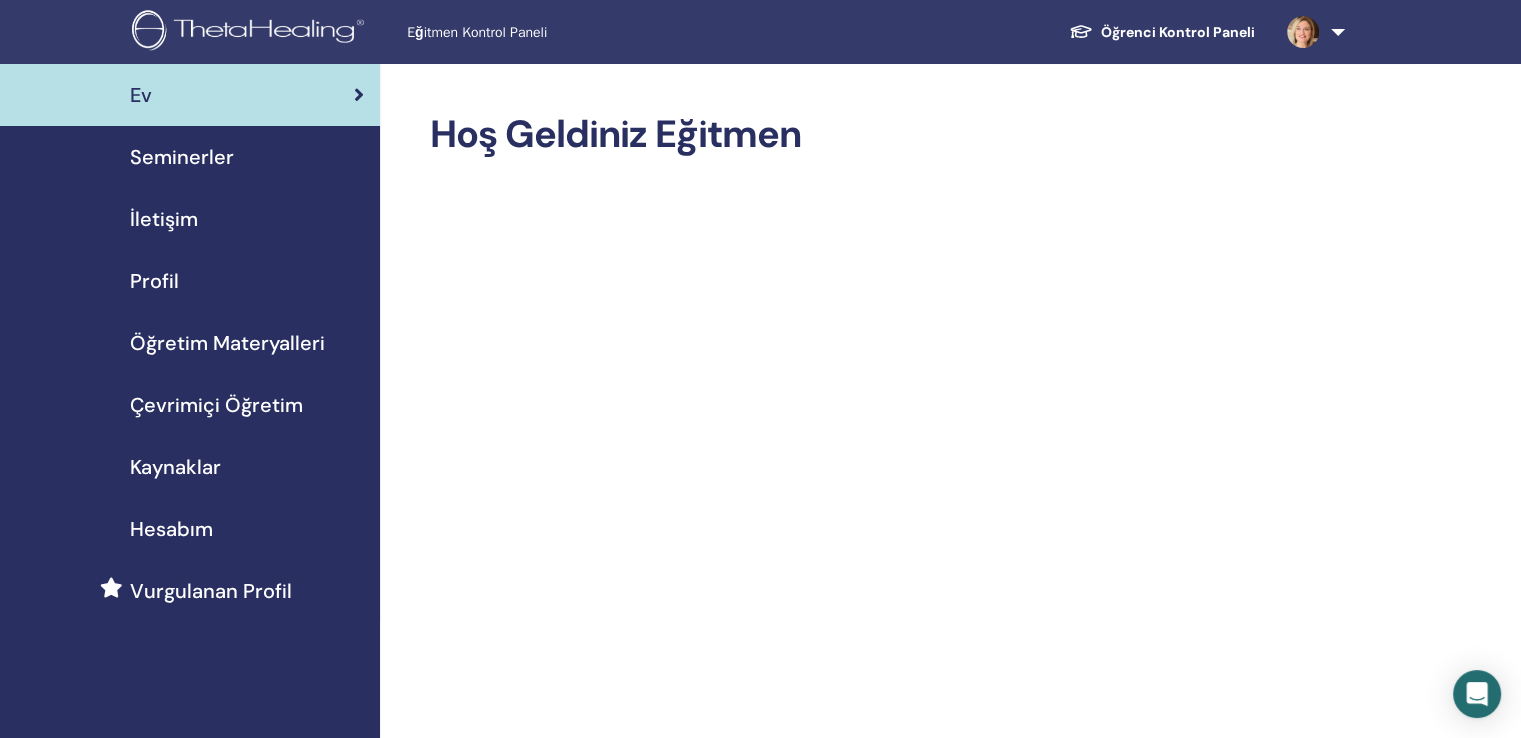 click on "Profil" at bounding box center (154, 281) 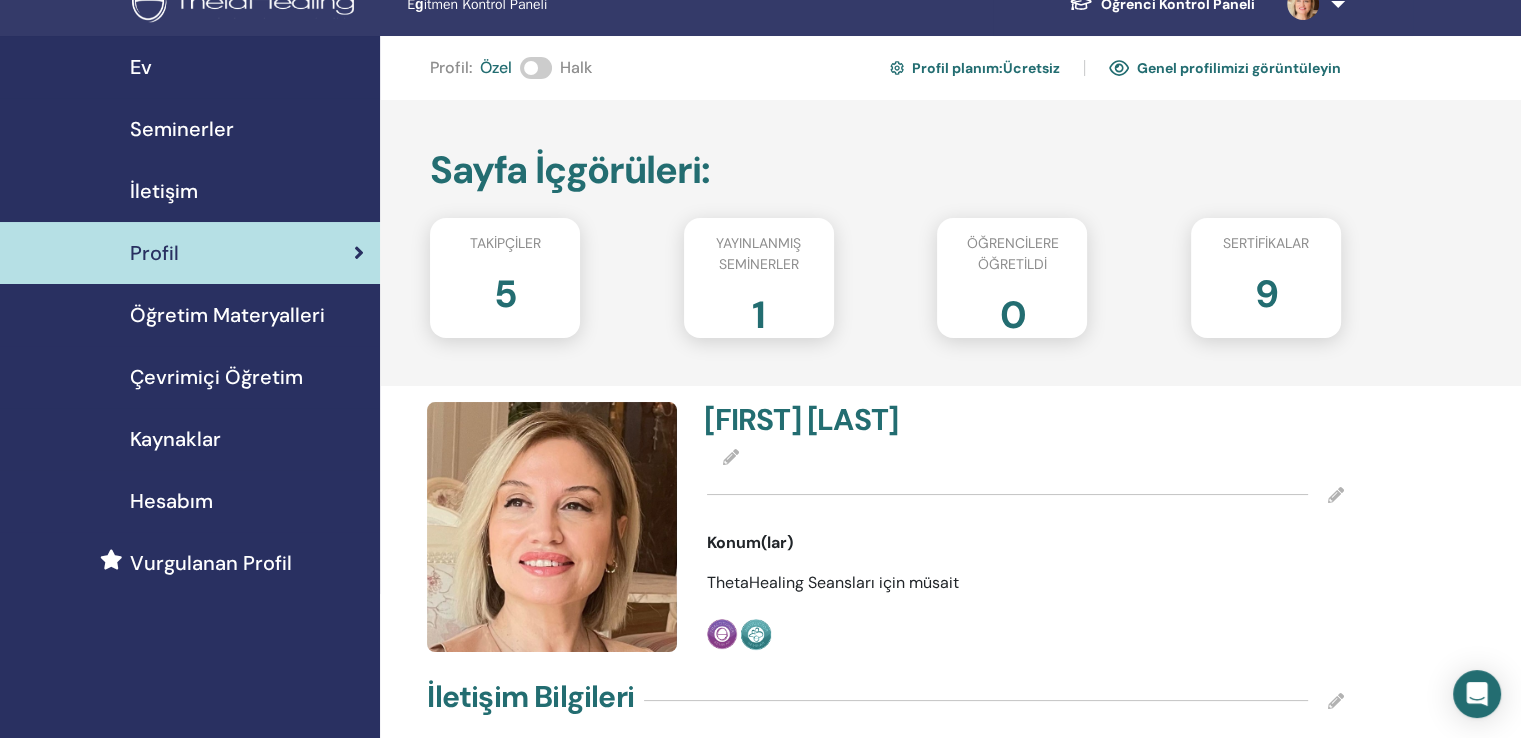 scroll, scrollTop: 0, scrollLeft: 0, axis: both 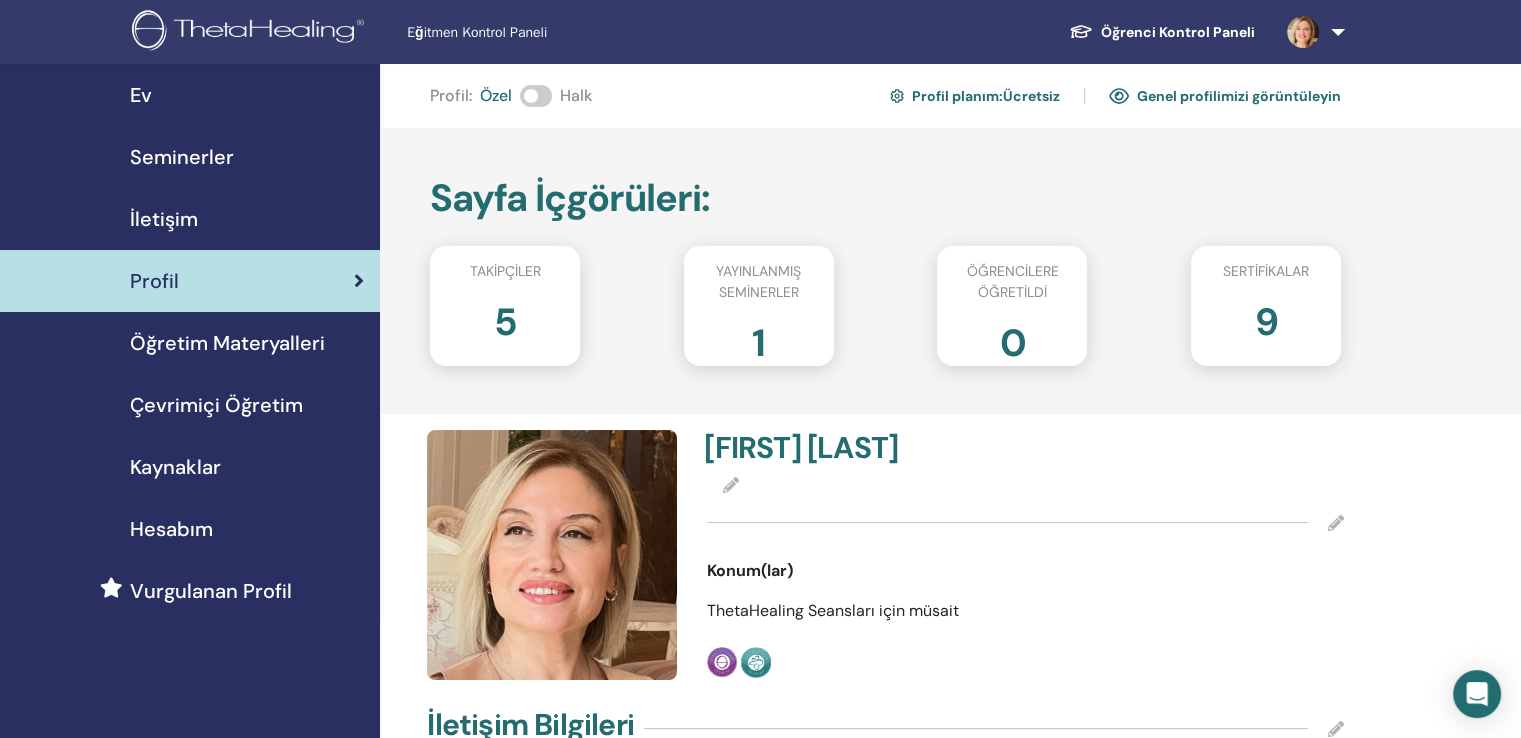 click on "Seminerler" at bounding box center [182, 157] 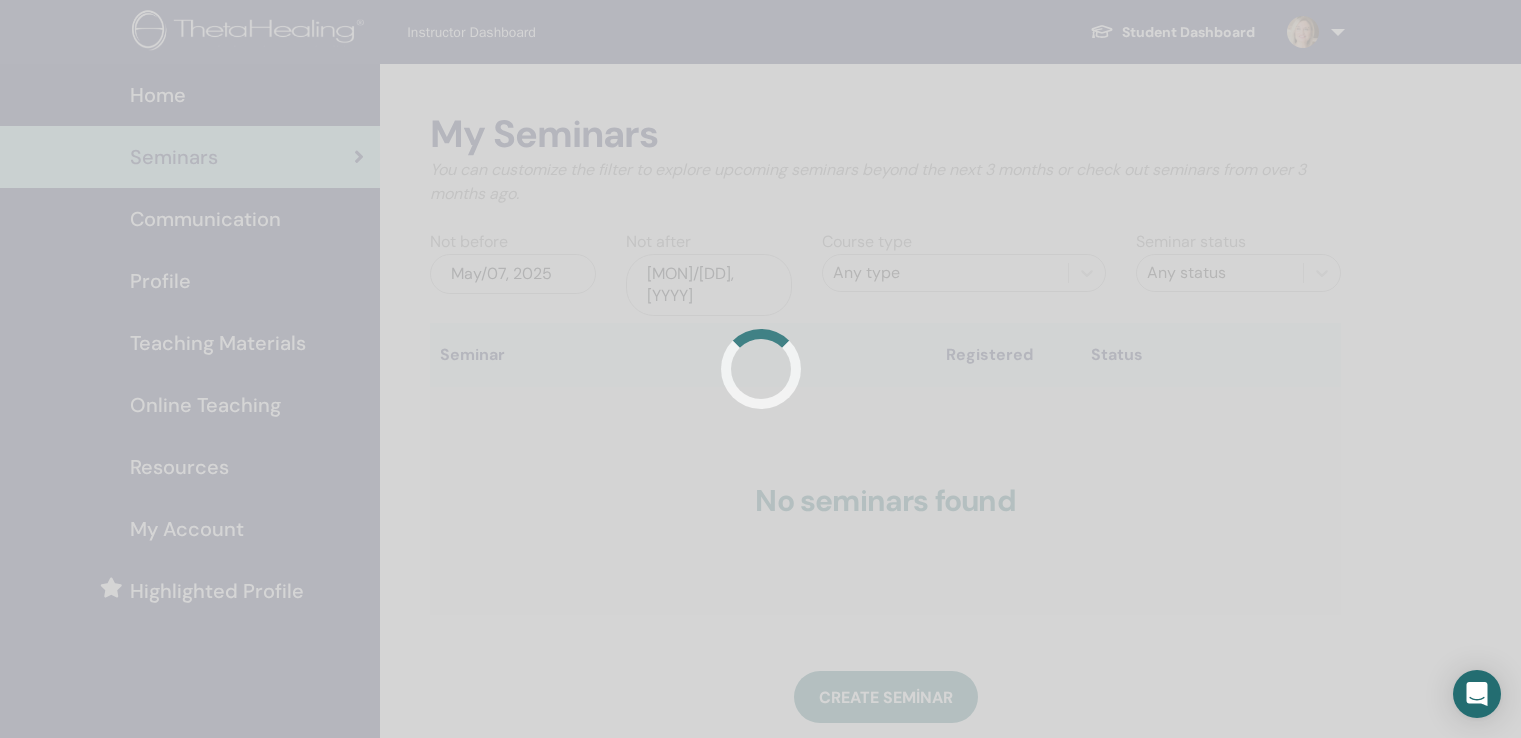 scroll, scrollTop: 0, scrollLeft: 0, axis: both 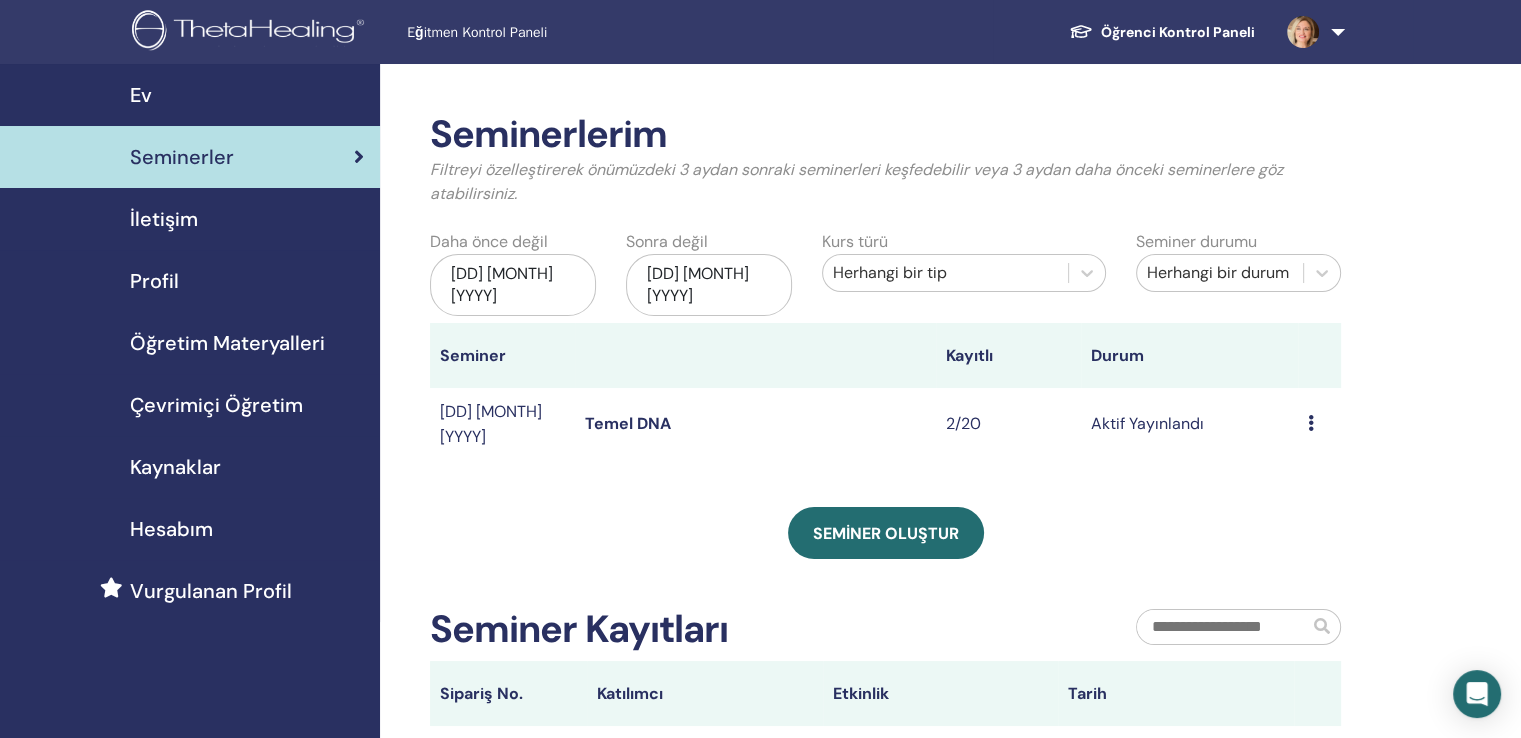 click on "Profil" at bounding box center [154, 281] 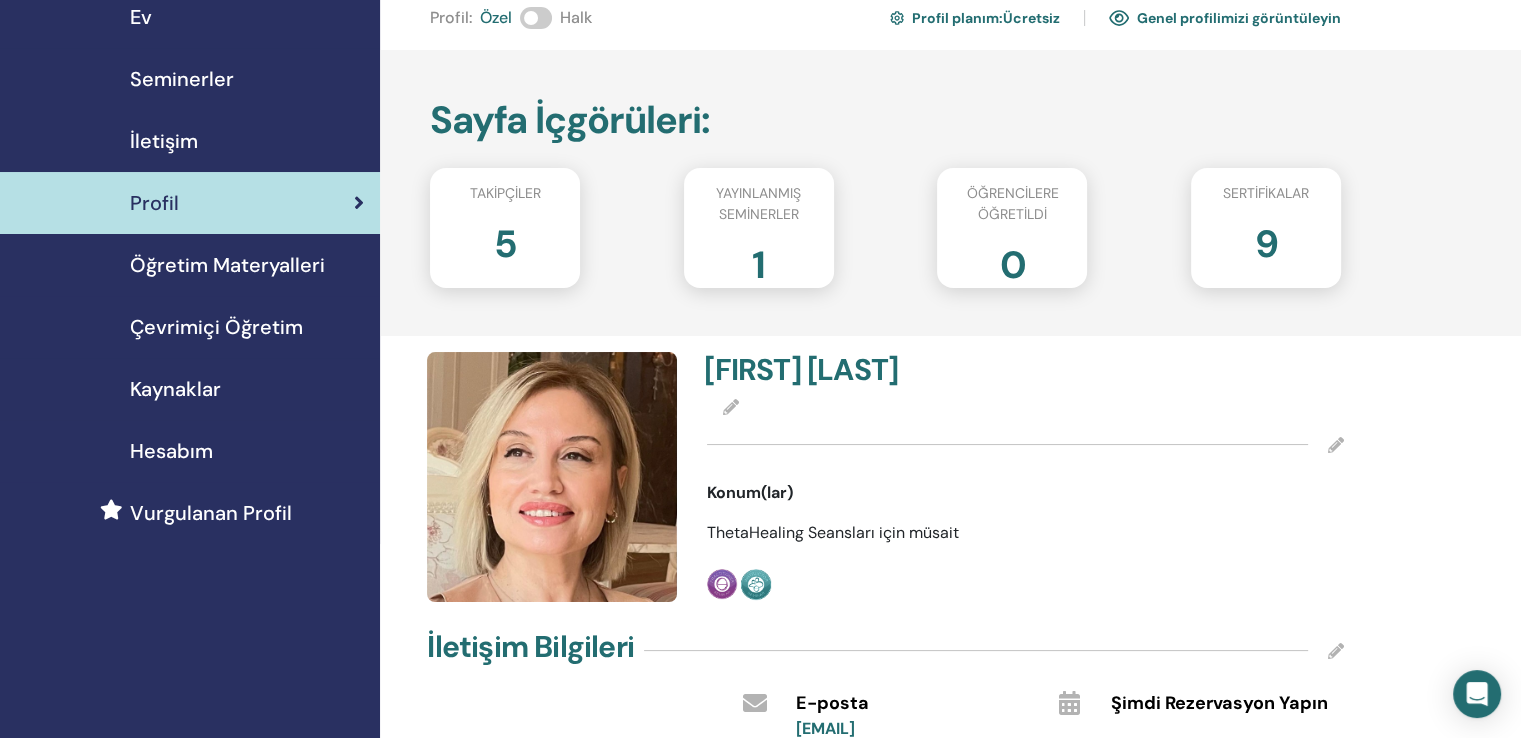 scroll, scrollTop: 48, scrollLeft: 0, axis: vertical 